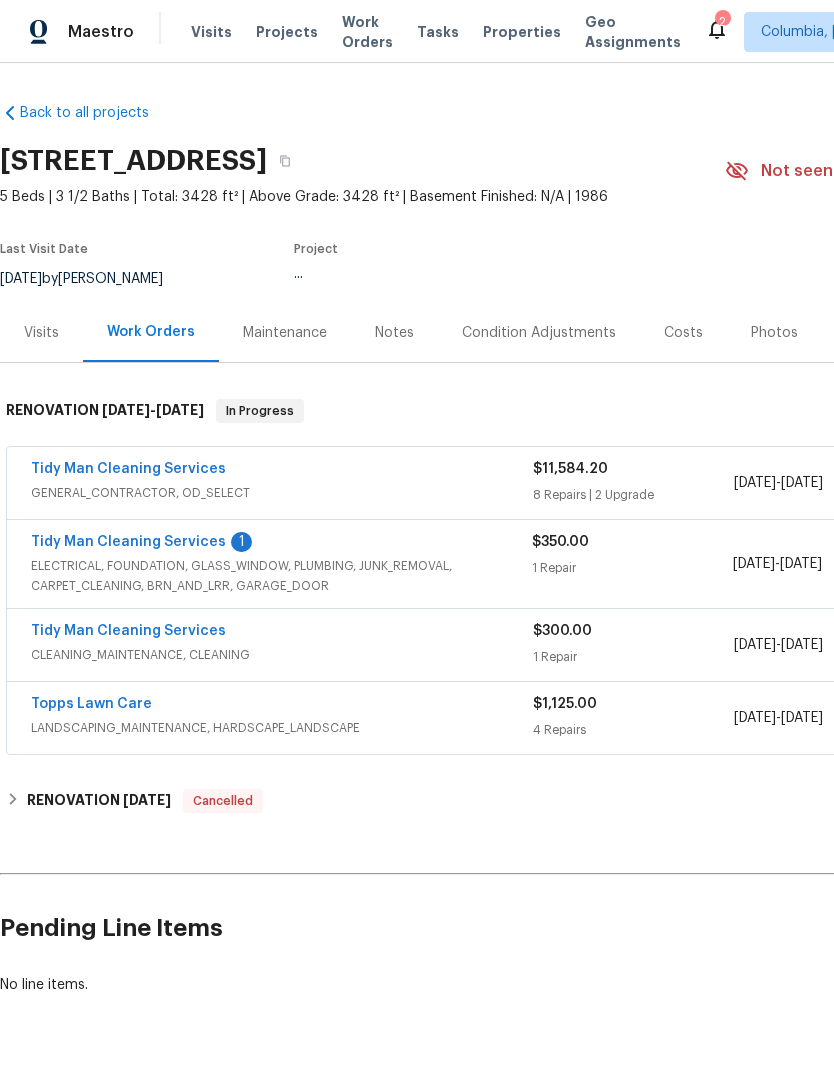 scroll, scrollTop: 0, scrollLeft: 0, axis: both 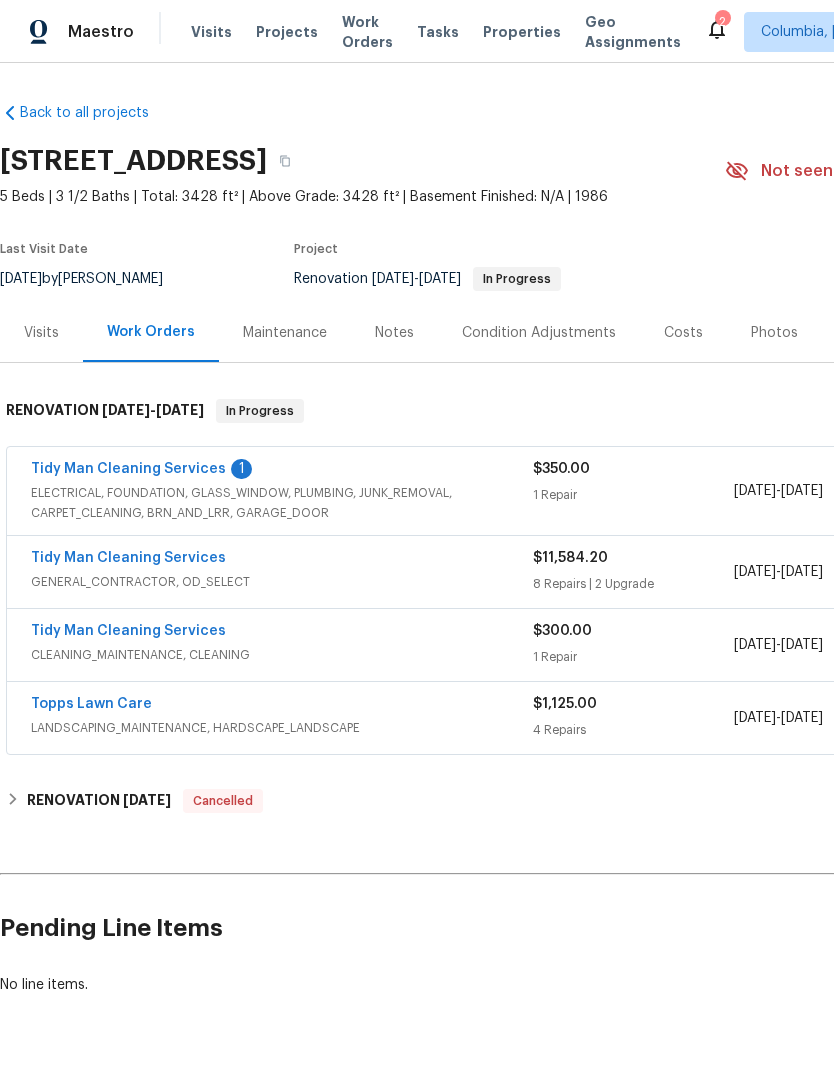 click on "Tidy Man Cleaning Services" at bounding box center (128, 469) 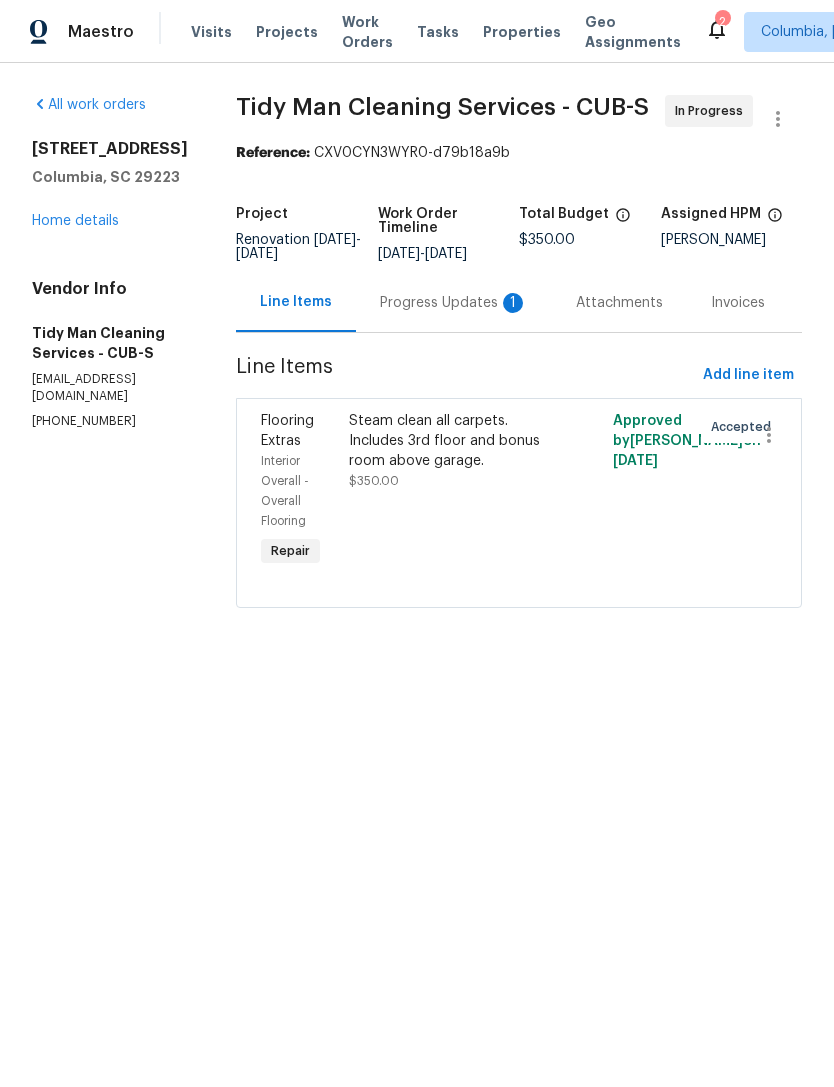 click on "Progress Updates 1" at bounding box center [454, 303] 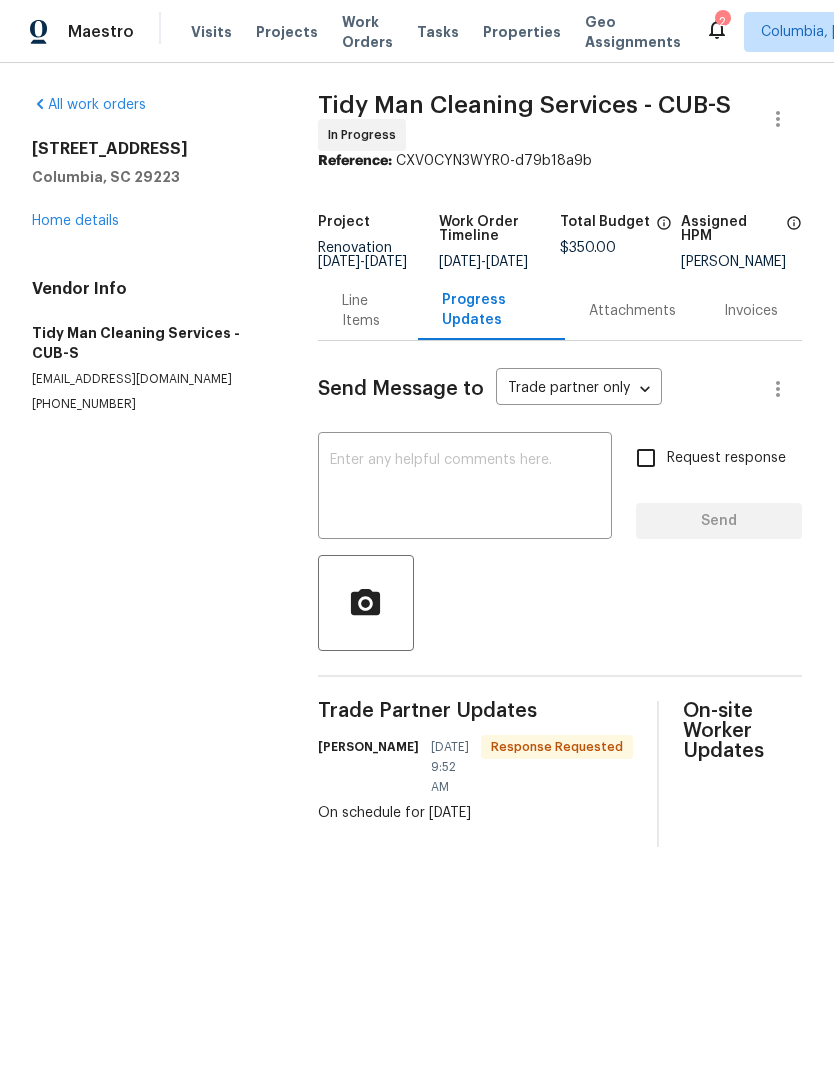 click on "Home details" at bounding box center (75, 221) 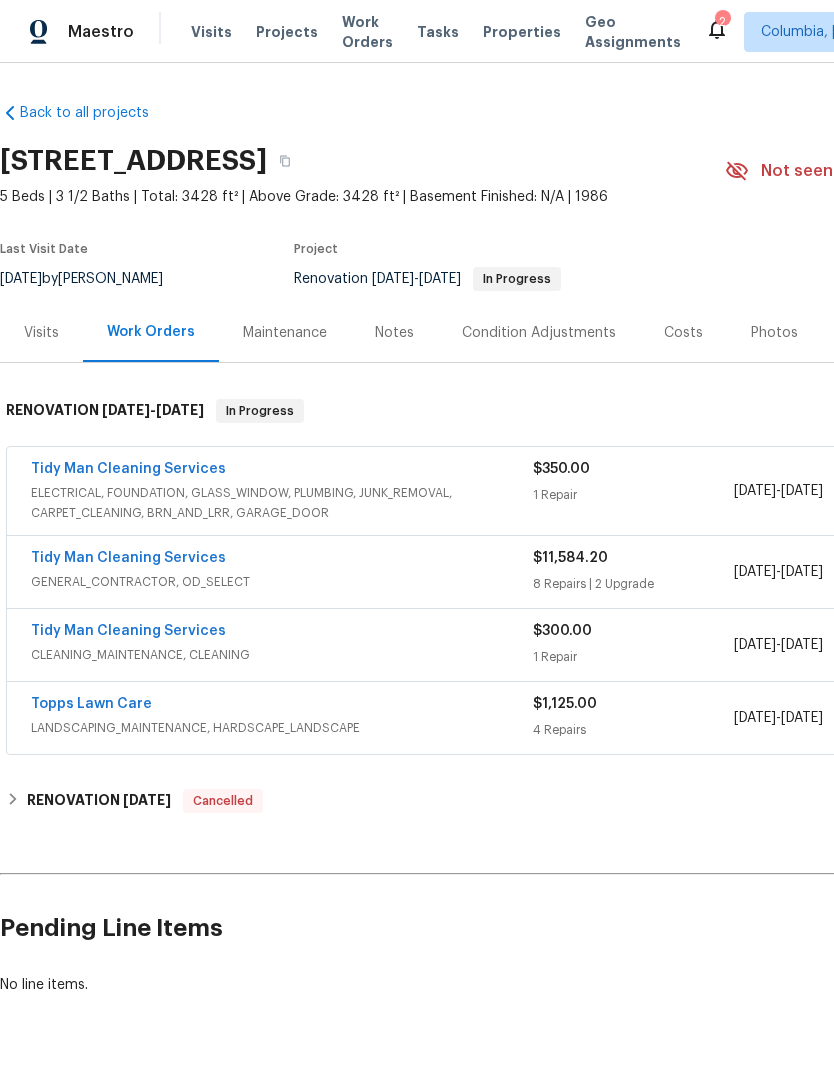 scroll, scrollTop: 43, scrollLeft: 0, axis: vertical 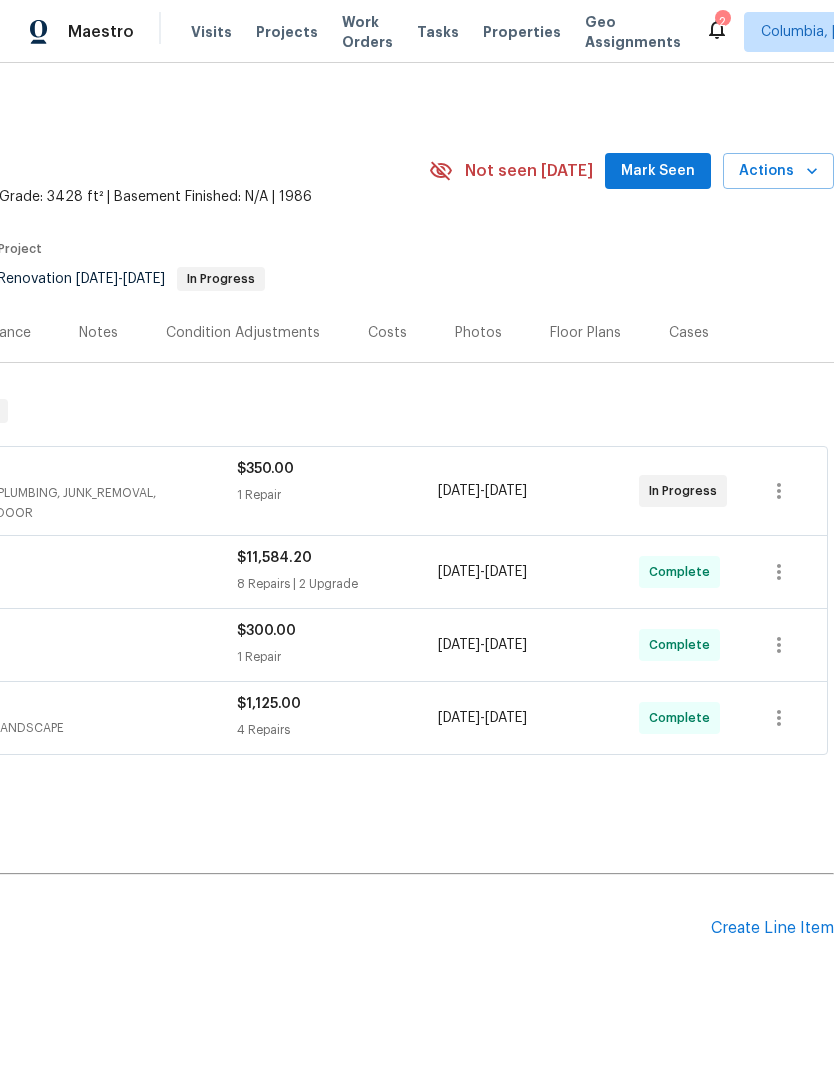 click on "Create Line Item" at bounding box center (772, 928) 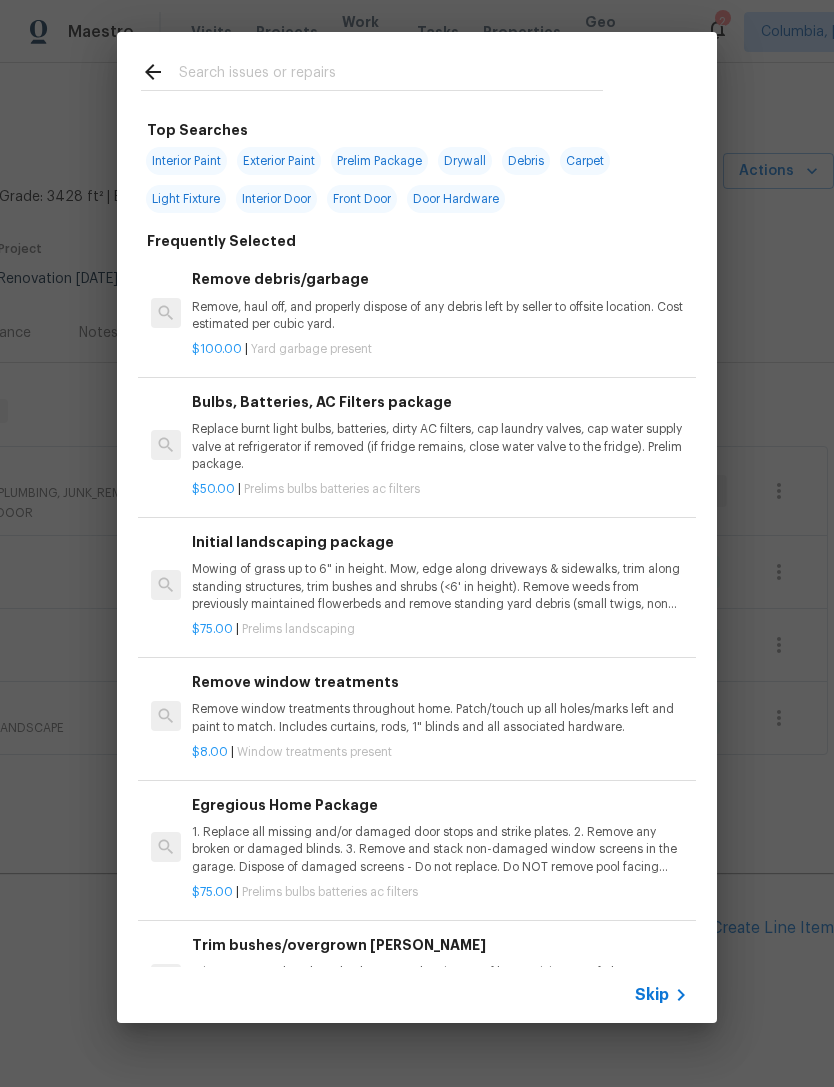 click at bounding box center [391, 75] 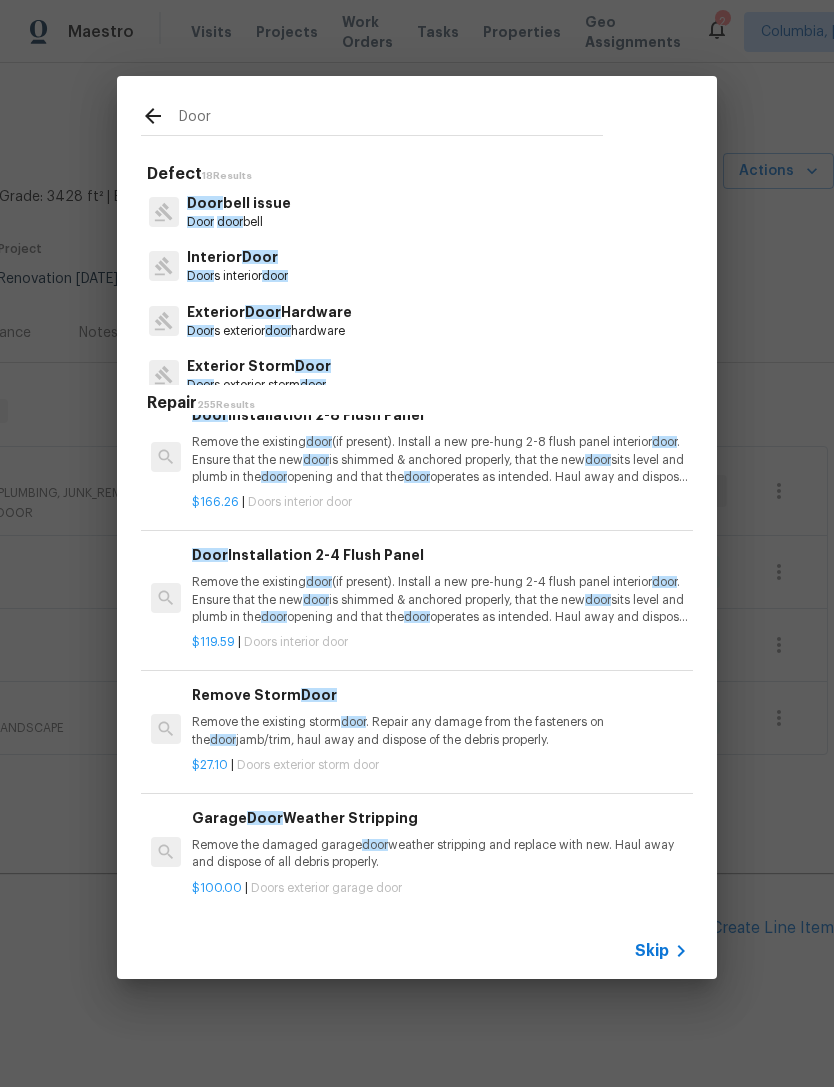 scroll, scrollTop: 1399, scrollLeft: 0, axis: vertical 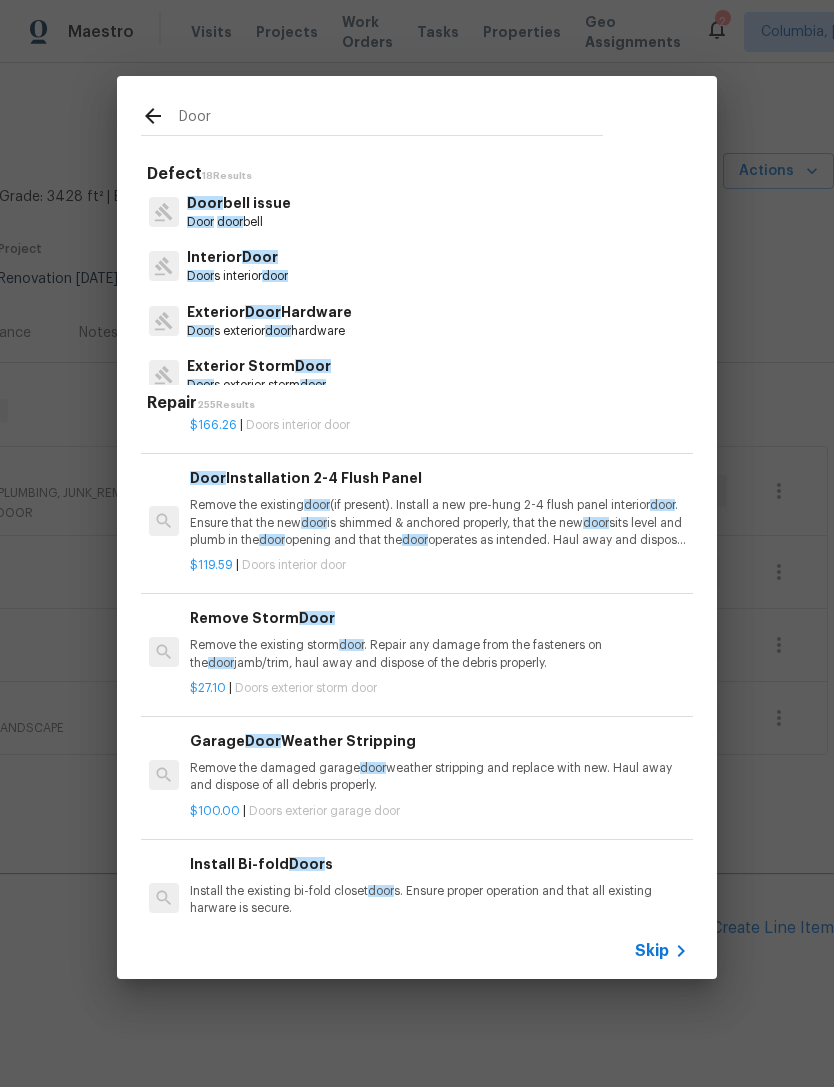 click on "Door" at bounding box center [391, 120] 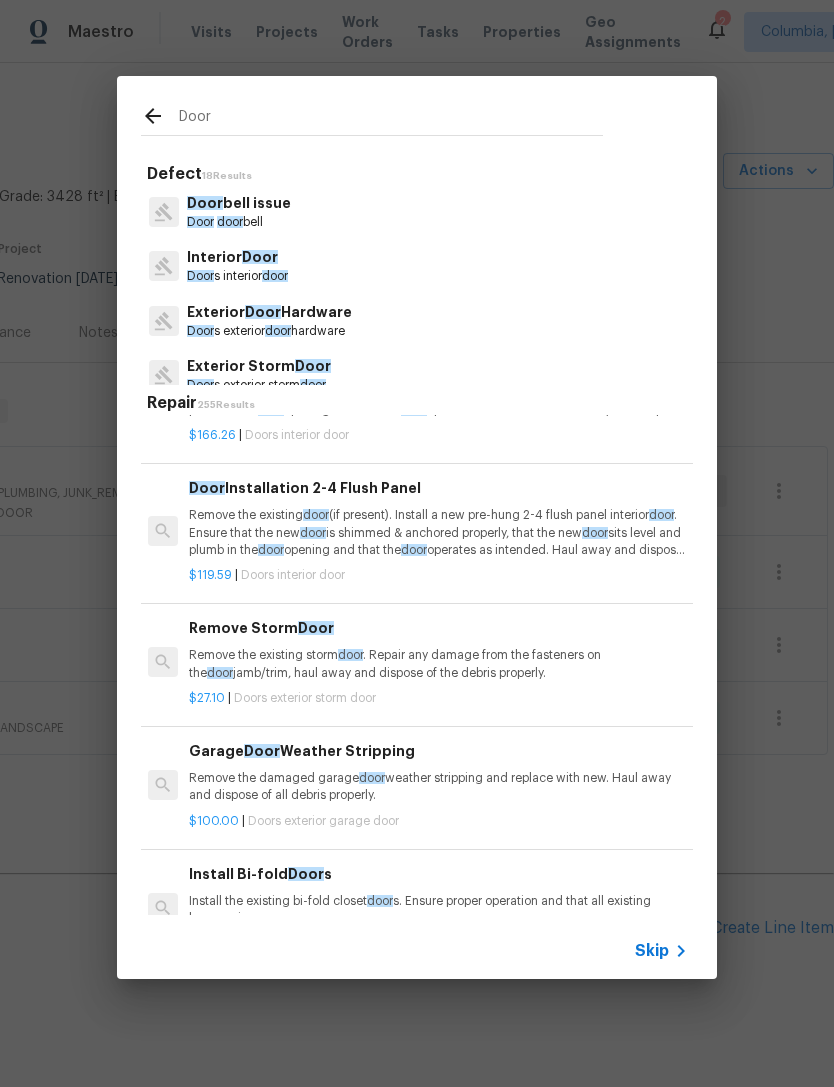 scroll, scrollTop: 1442, scrollLeft: 3, axis: both 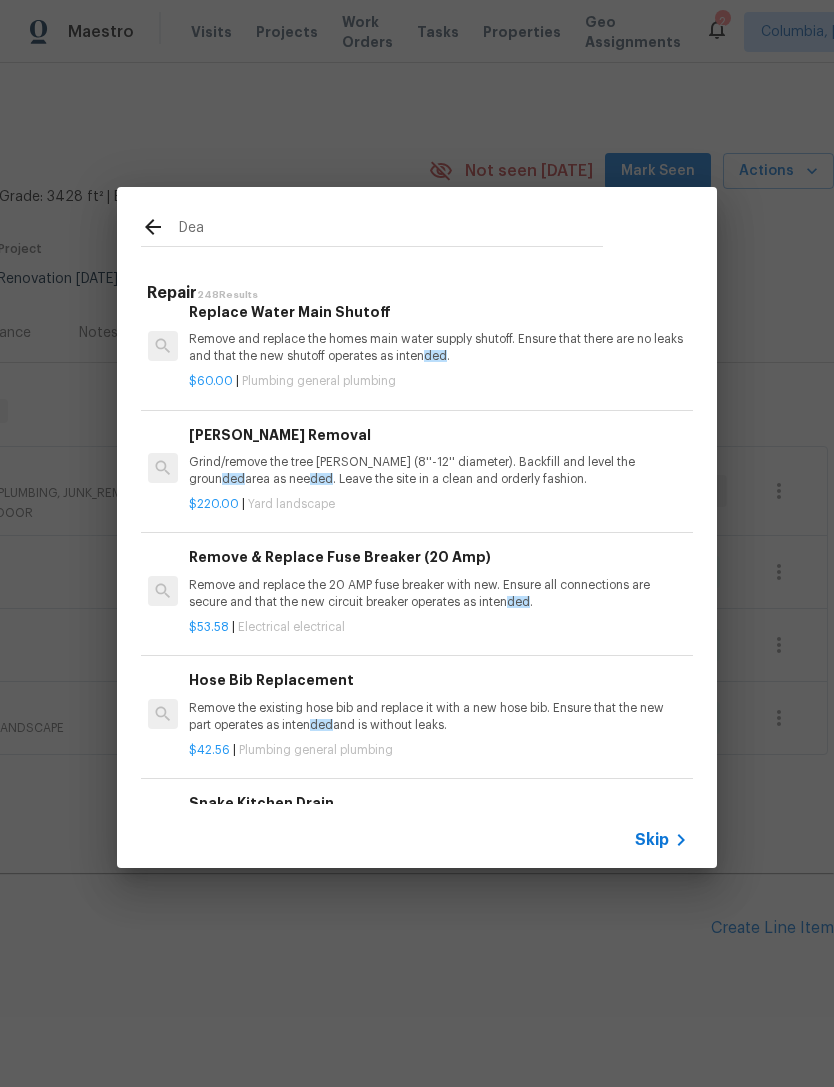 type on "Dead" 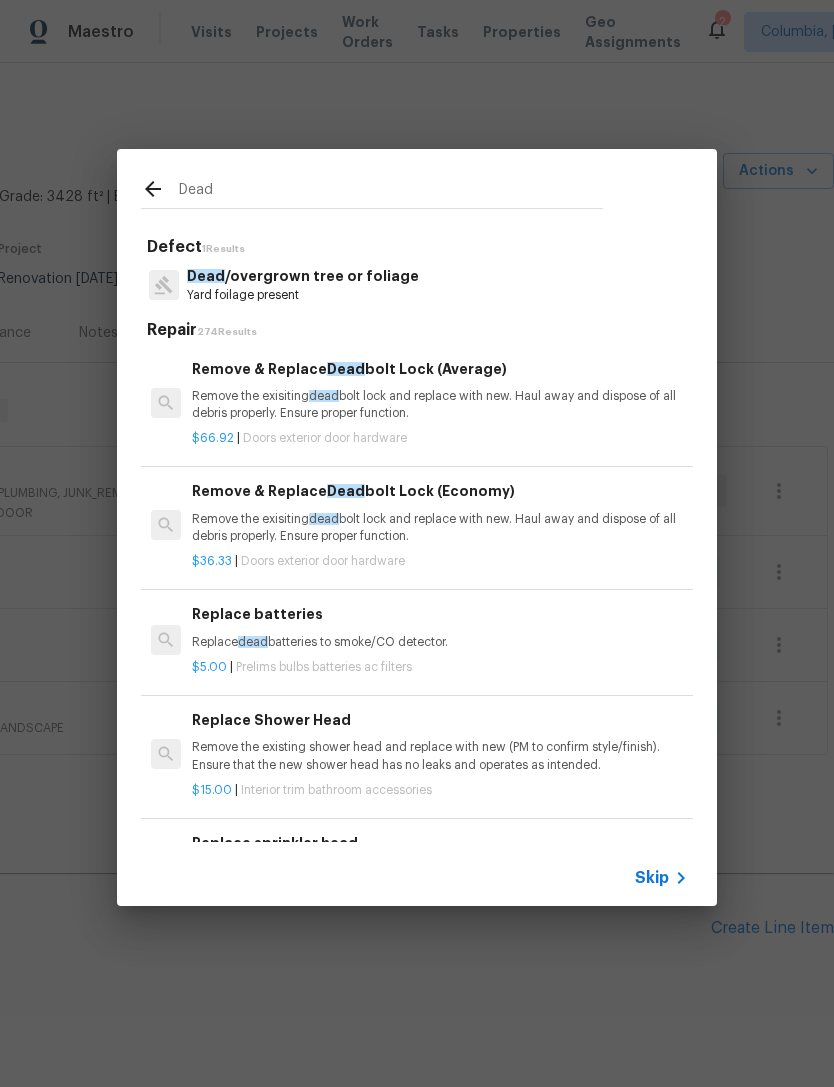 scroll, scrollTop: 0, scrollLeft: 0, axis: both 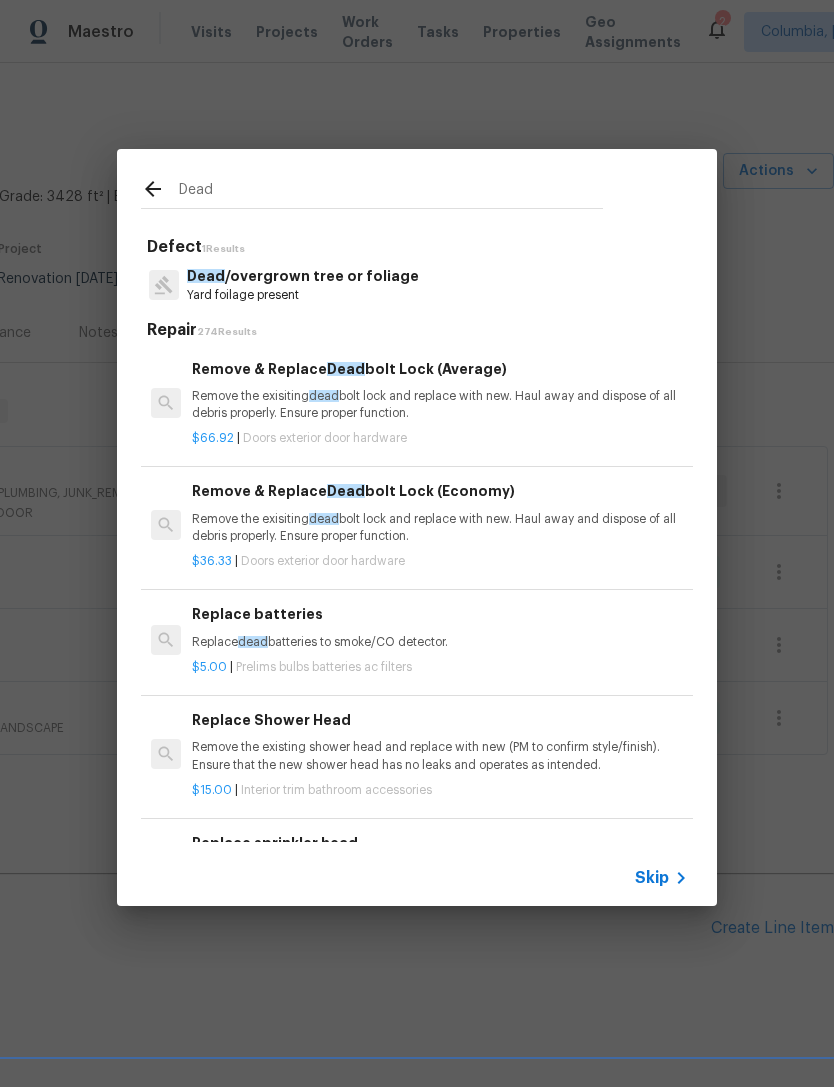 click on "Remove & Replace  Dead bolt Lock (Average) Remove the exisiting  dead bolt lock and replace with new. Haul away and dispose of all debris properly. Ensure proper function." at bounding box center (440, 390) 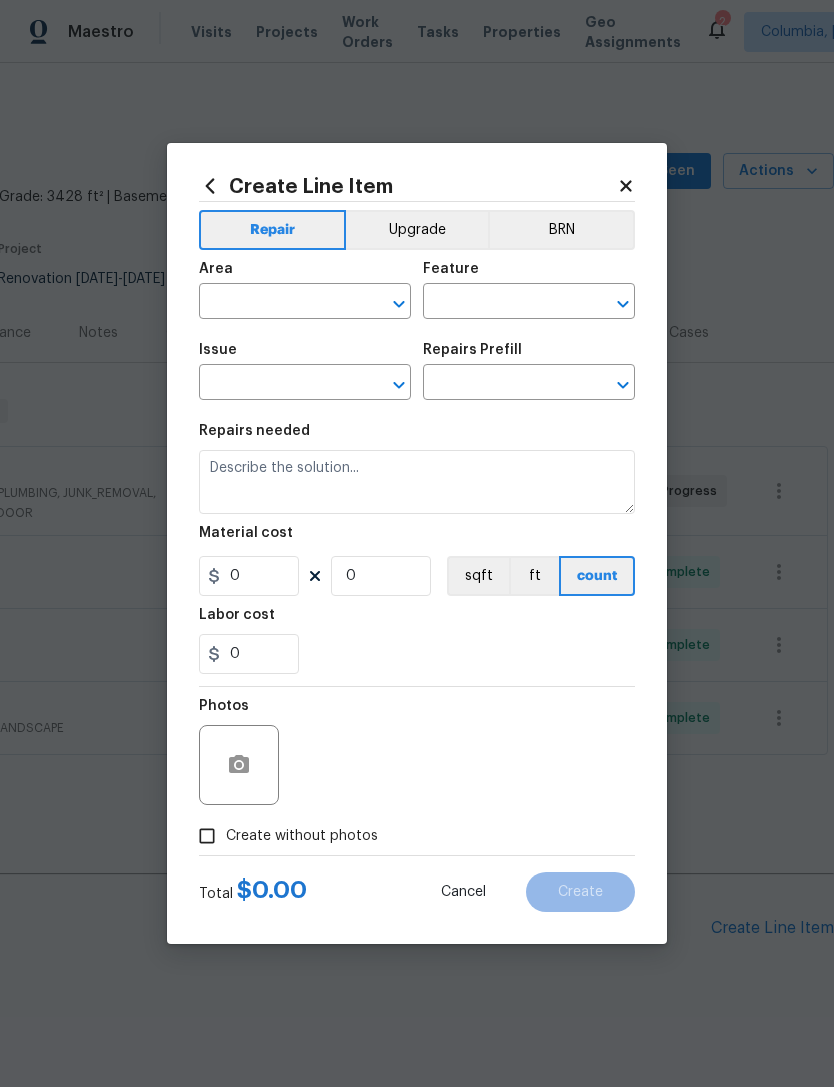 type on "Interior Door" 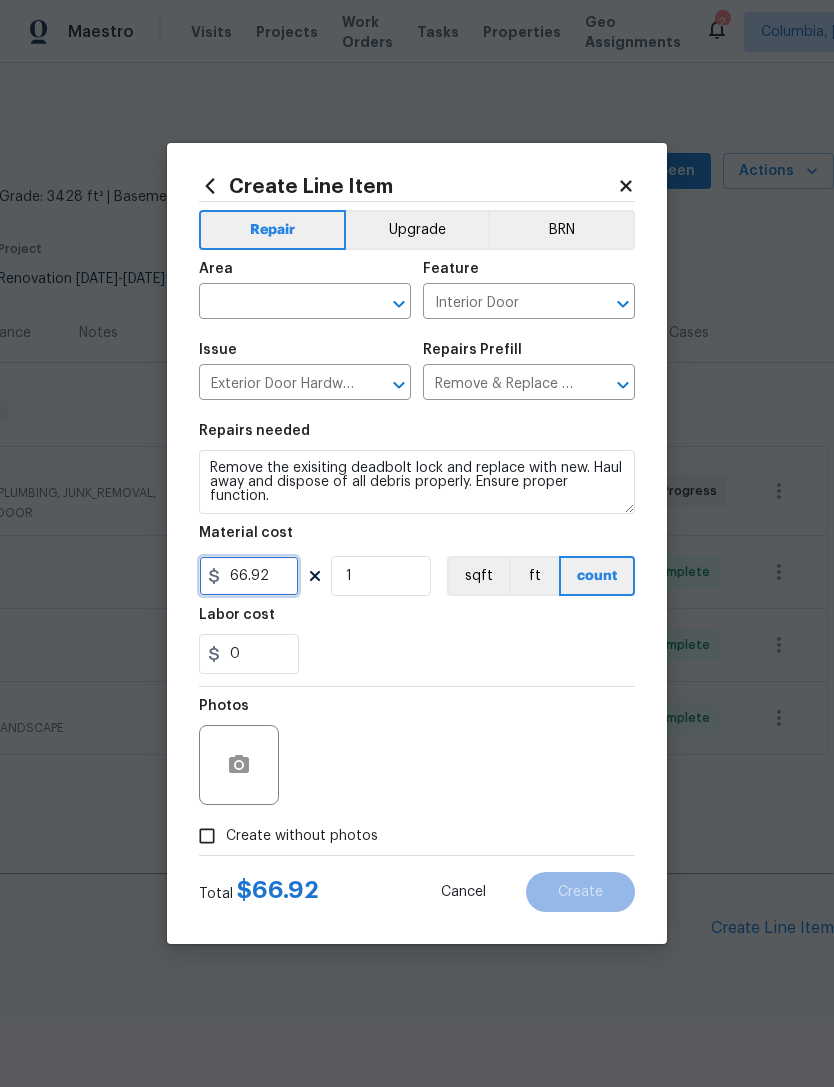 click on "66.92" at bounding box center (249, 576) 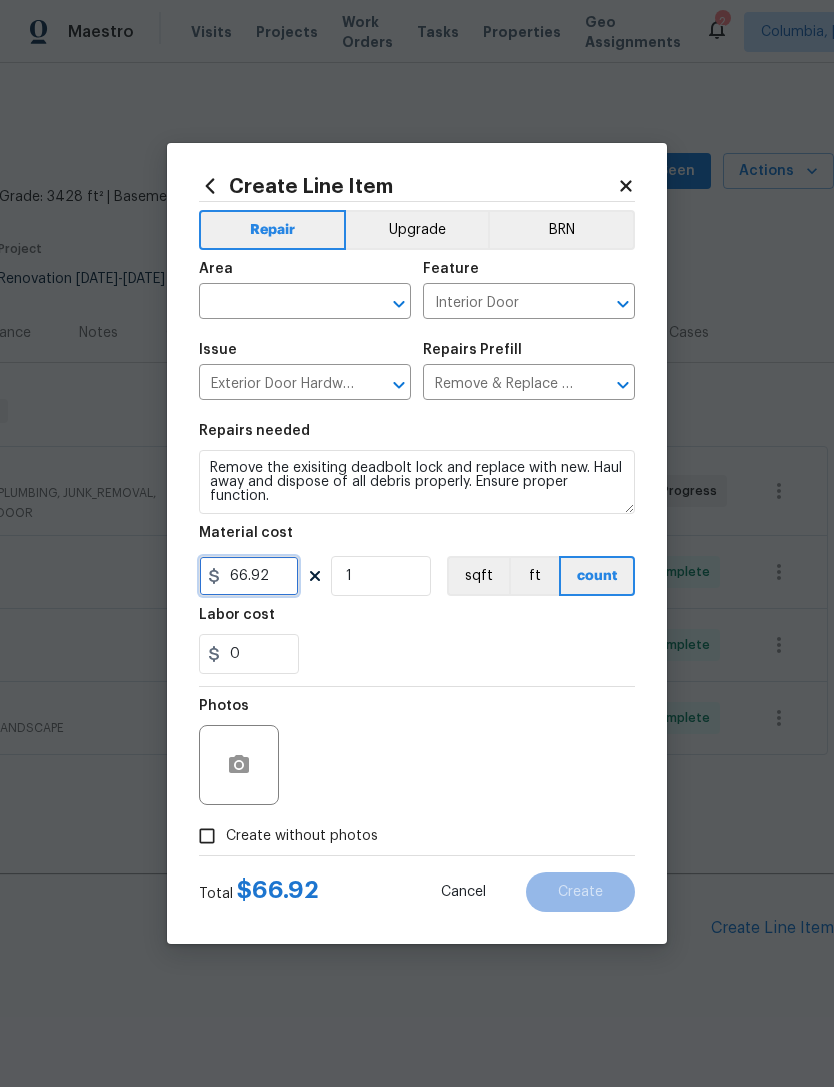 click on "66.92" at bounding box center (249, 576) 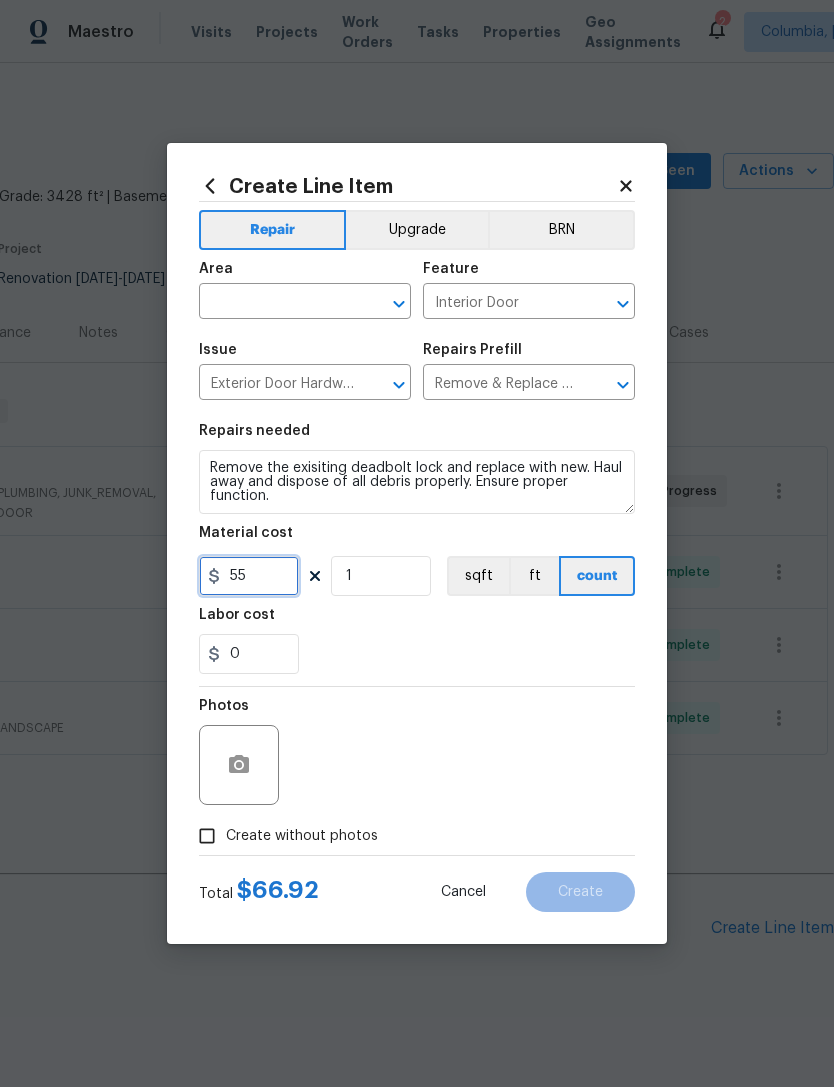 type on "55" 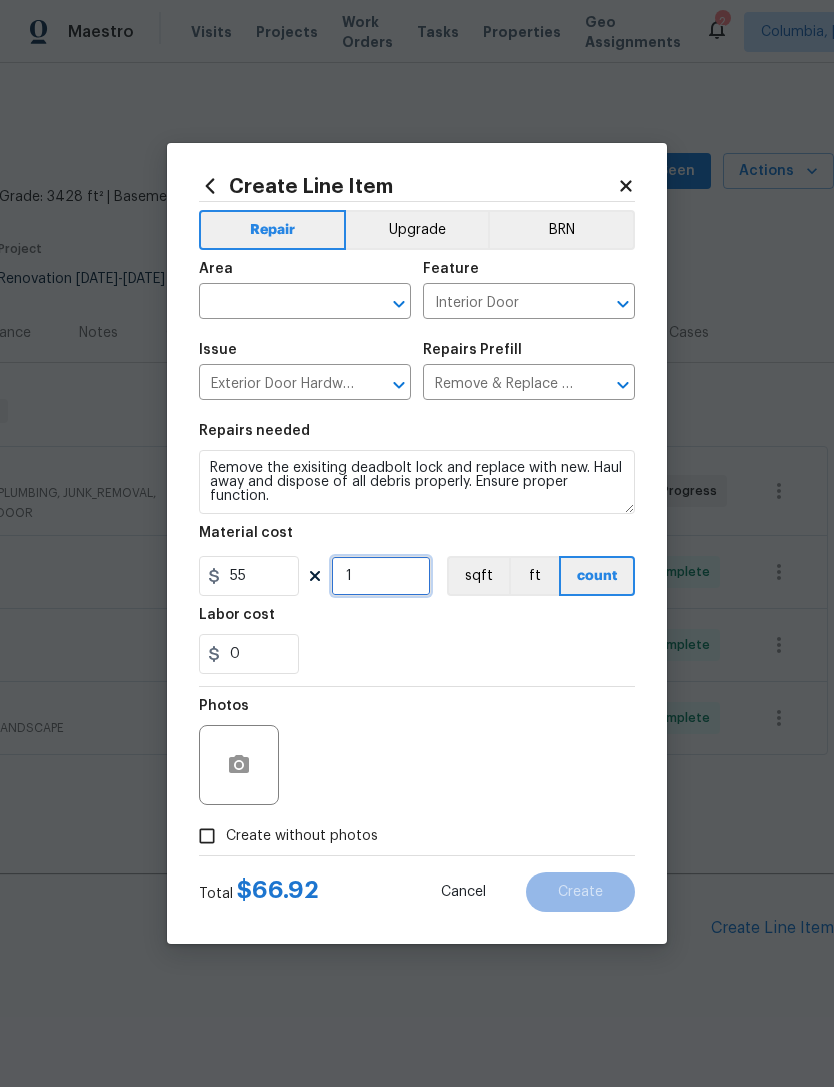 click on "1" at bounding box center (381, 576) 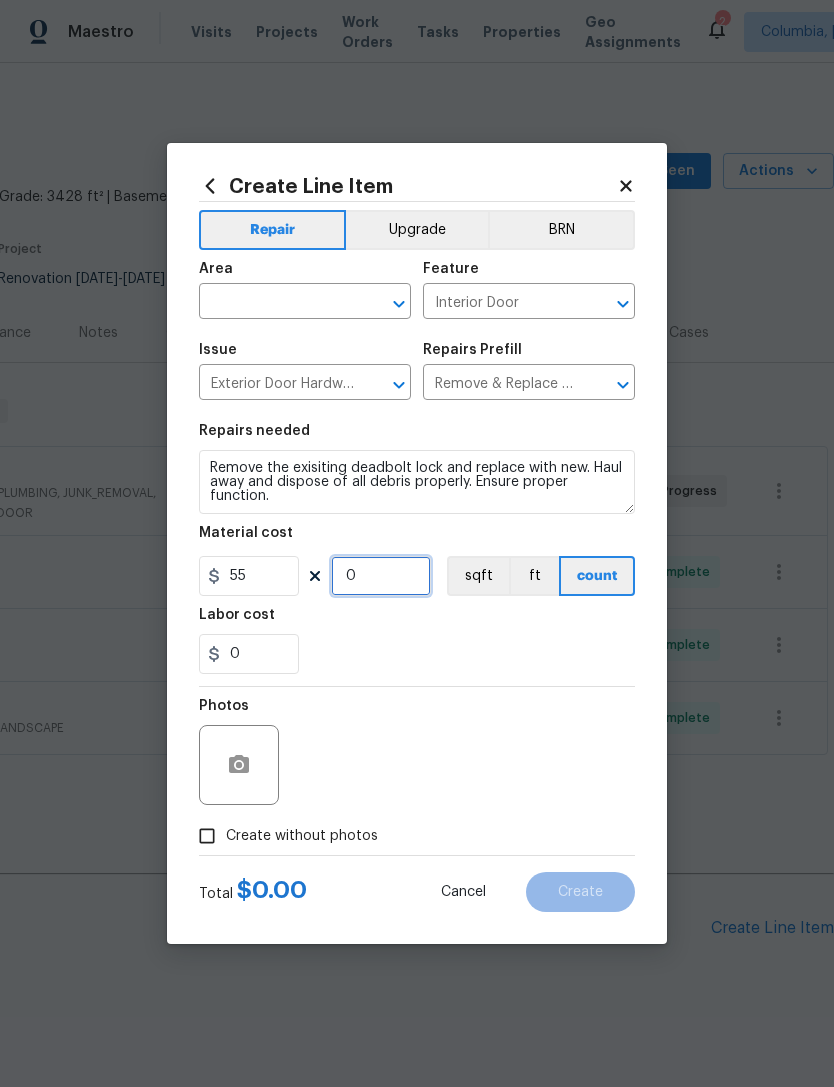 type on "5" 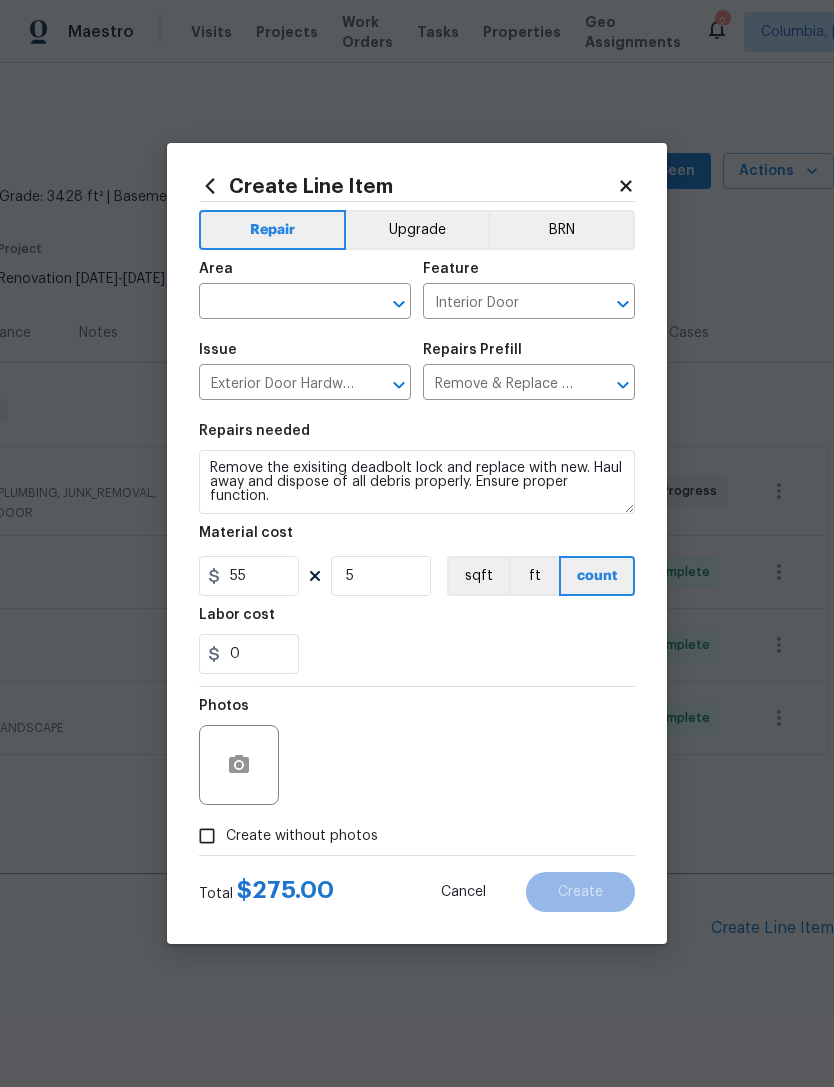 click on "0" at bounding box center [417, 654] 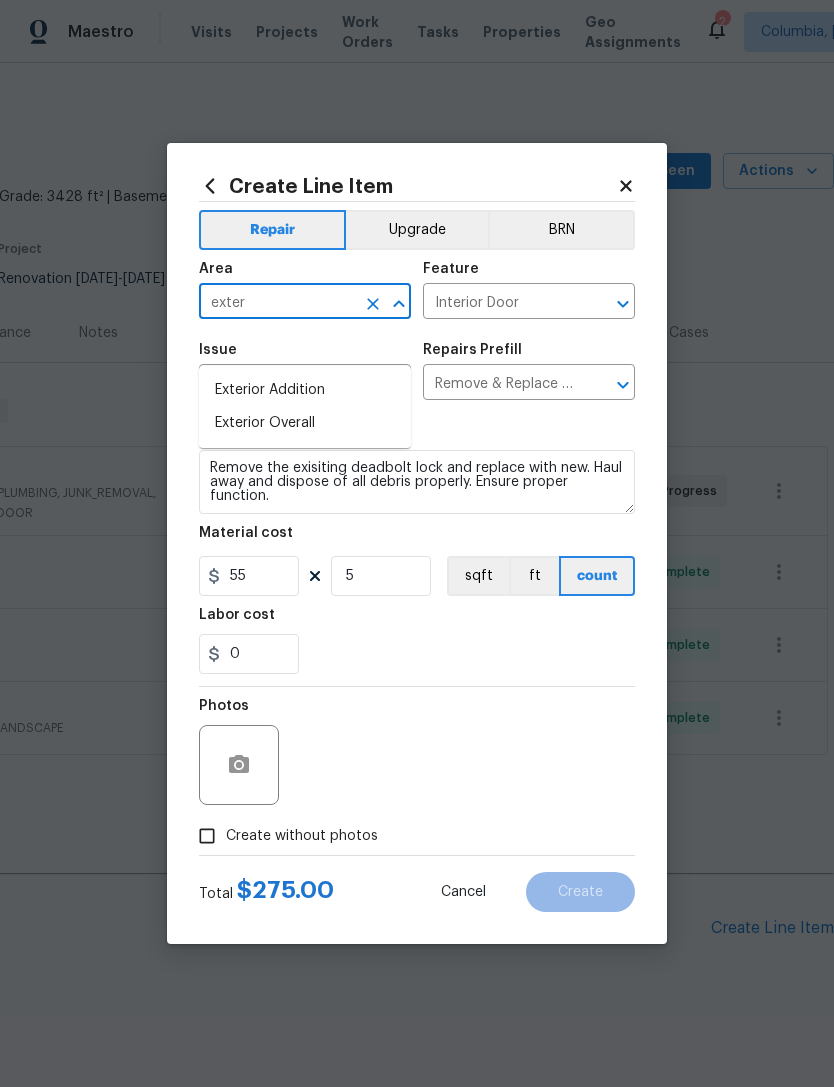 click on "Exterior Overall" at bounding box center [305, 423] 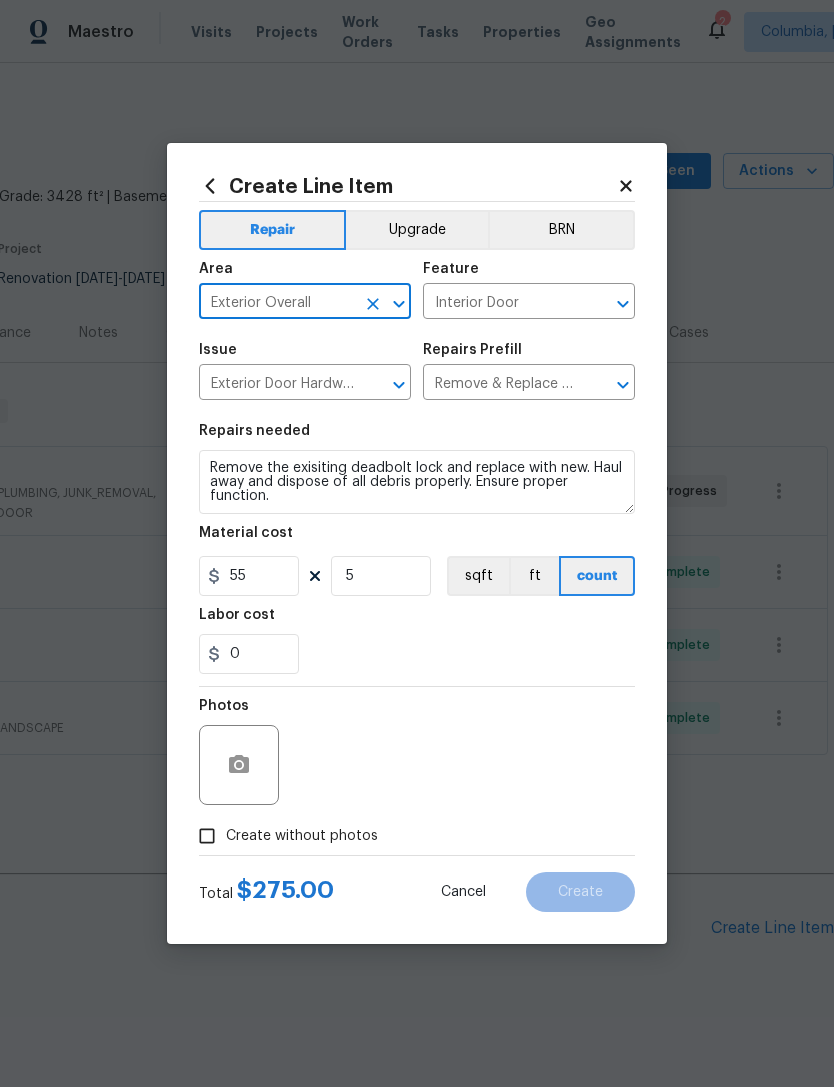click on "Interior Door" at bounding box center (501, 303) 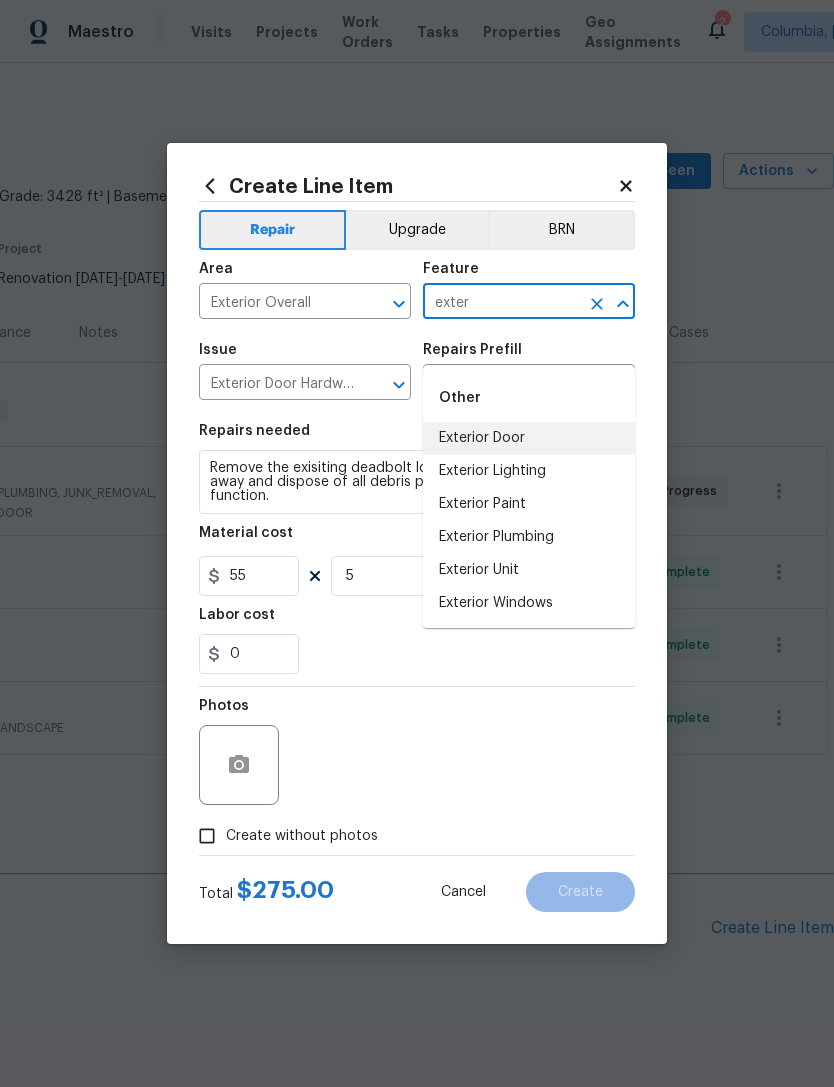 click on "Exterior Door" at bounding box center (529, 438) 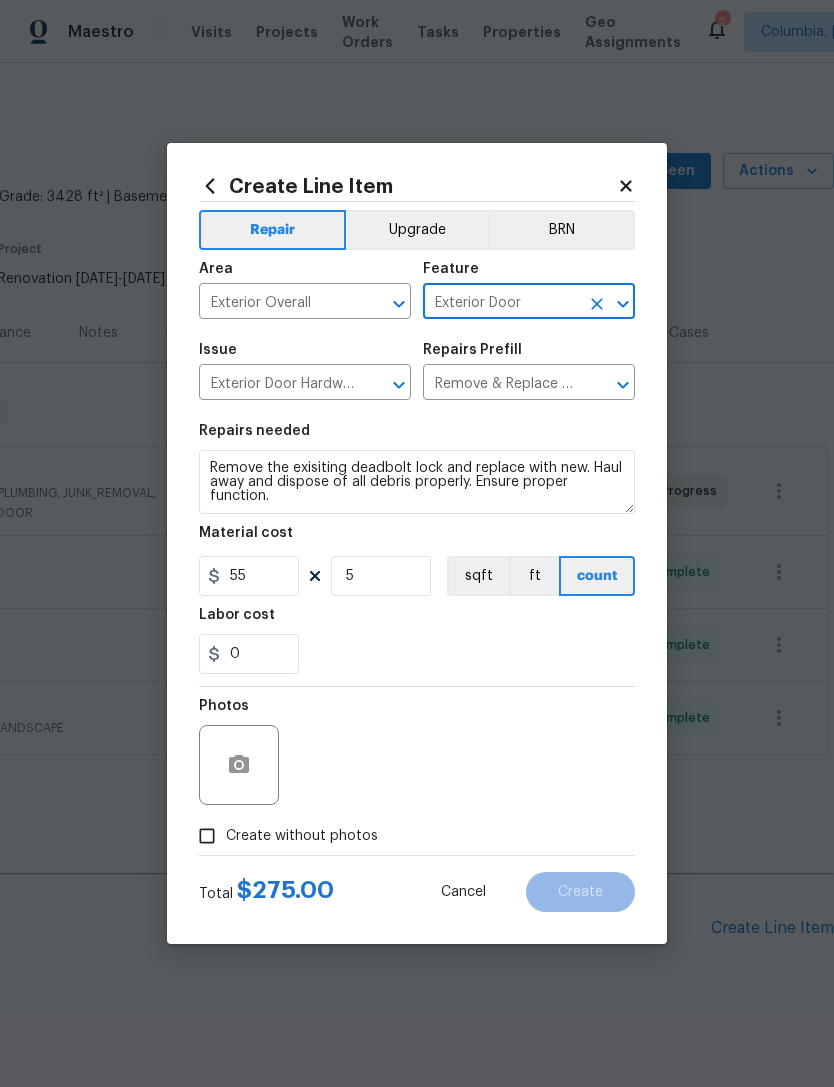 click on "Repairs needed Remove the exisiting deadbolt lock and replace with new. Haul away and dispose of all debris properly. Ensure proper function. Material cost 55 5 sqft ft count Labor cost 0" at bounding box center (417, 549) 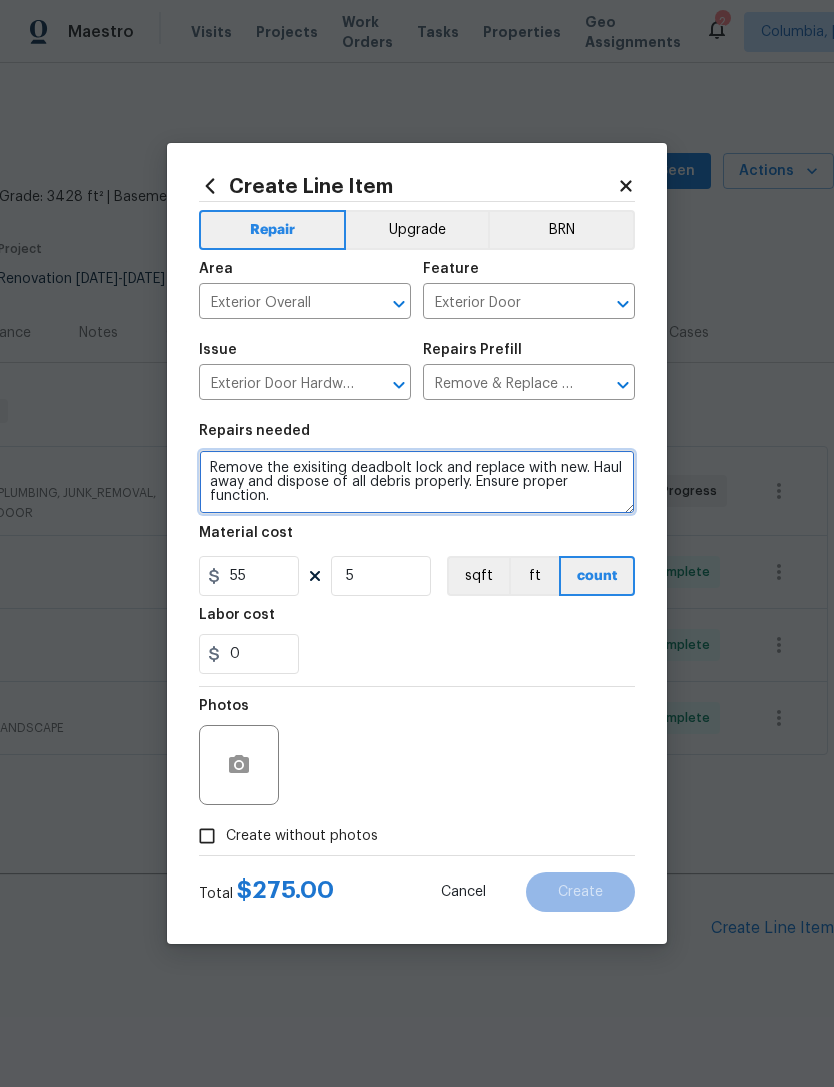 click on "Remove the exisiting deadbolt lock and replace with new. Haul away and dispose of all debris properly. Ensure proper function." at bounding box center (417, 482) 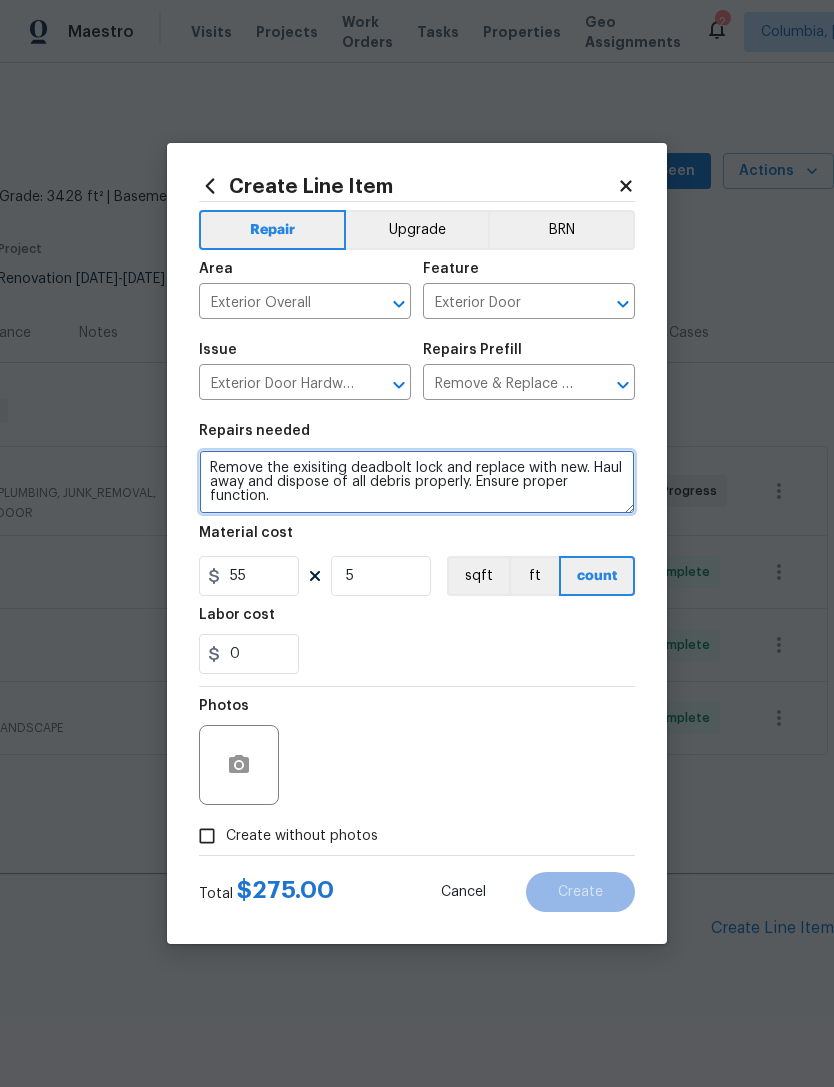 click on "Remove the exisiting deadbolt lock and replace with new. Haul away and dispose of all debris properly. Ensure proper function." at bounding box center [417, 482] 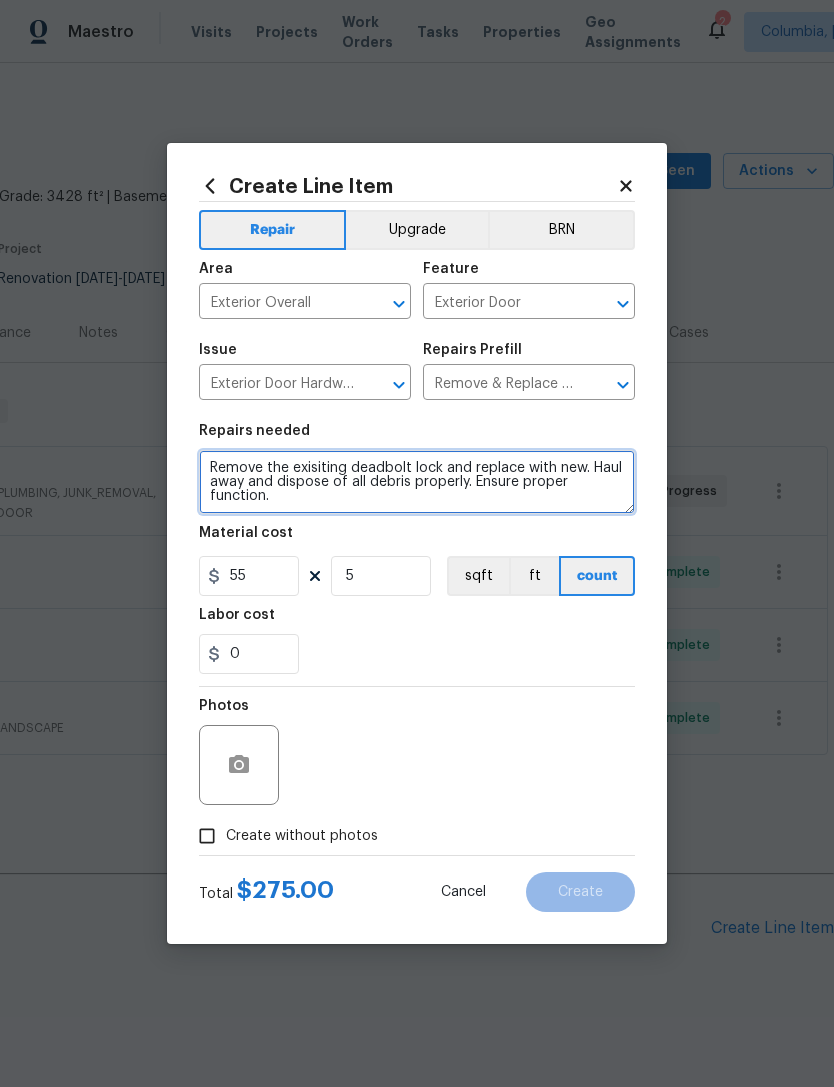 click on "Remove the exisiting deadbolt lock and replace with new. Haul away and dispose of all debris properly. Ensure proper function." at bounding box center (417, 482) 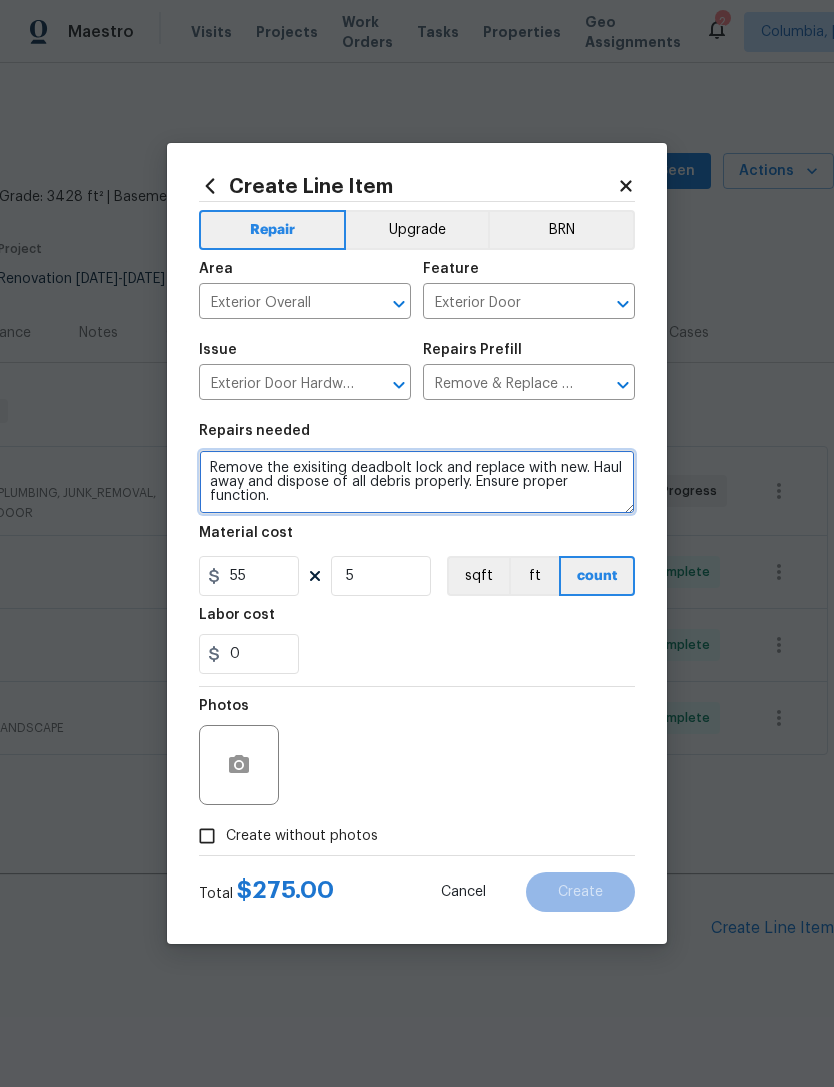 click on "Remove the exisiting deadbolt lock and replace with new. Haul away and dispose of all debris properly. Ensure proper function." at bounding box center (417, 482) 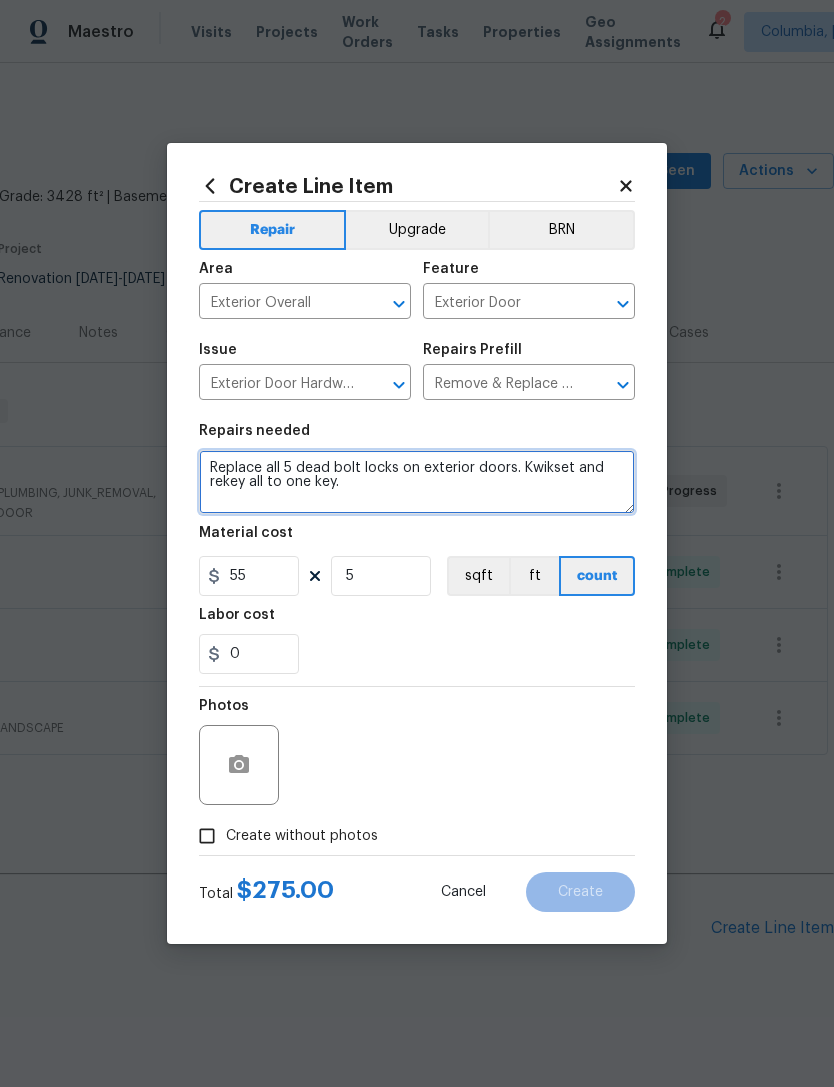 type on "Replace all 5 dead bolt locks on exterior doors. Kwikset and rekey all to one key." 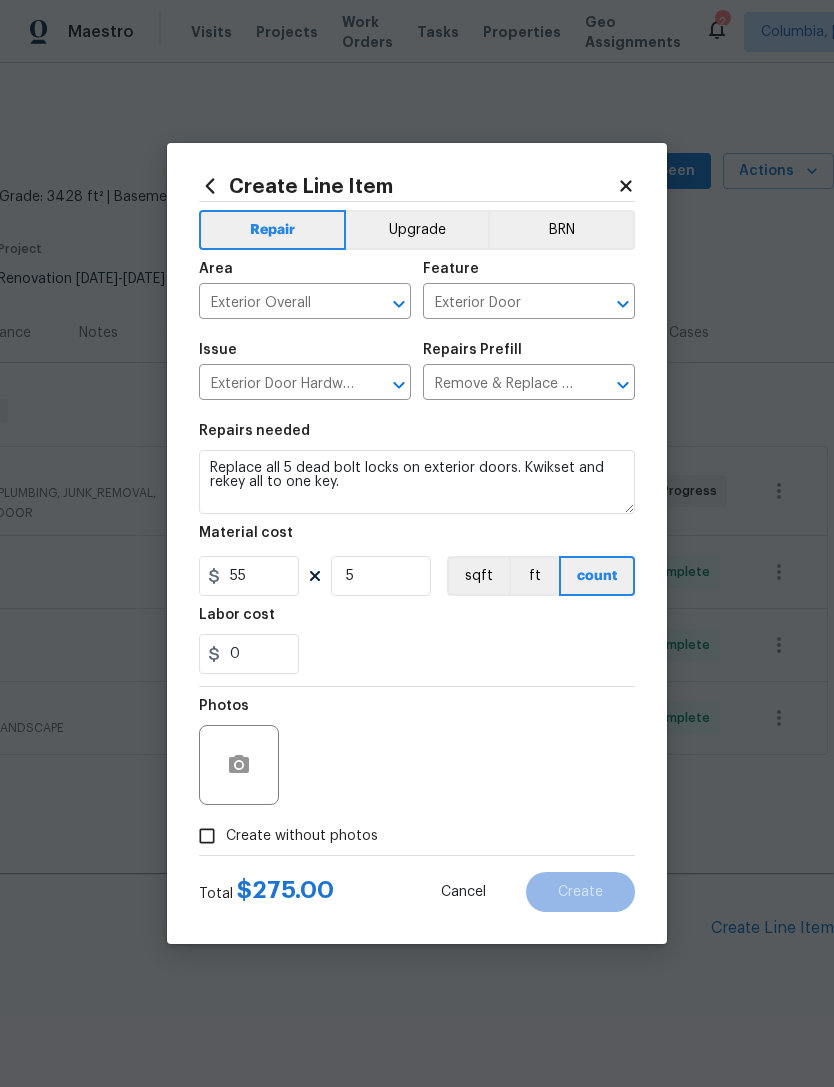 click on "Repairs needed Replace all 5 dead bolt locks on exterior doors. Kwikset and rekey all to one key.  Material cost 55 5 sqft ft count Labor cost 0" at bounding box center (417, 549) 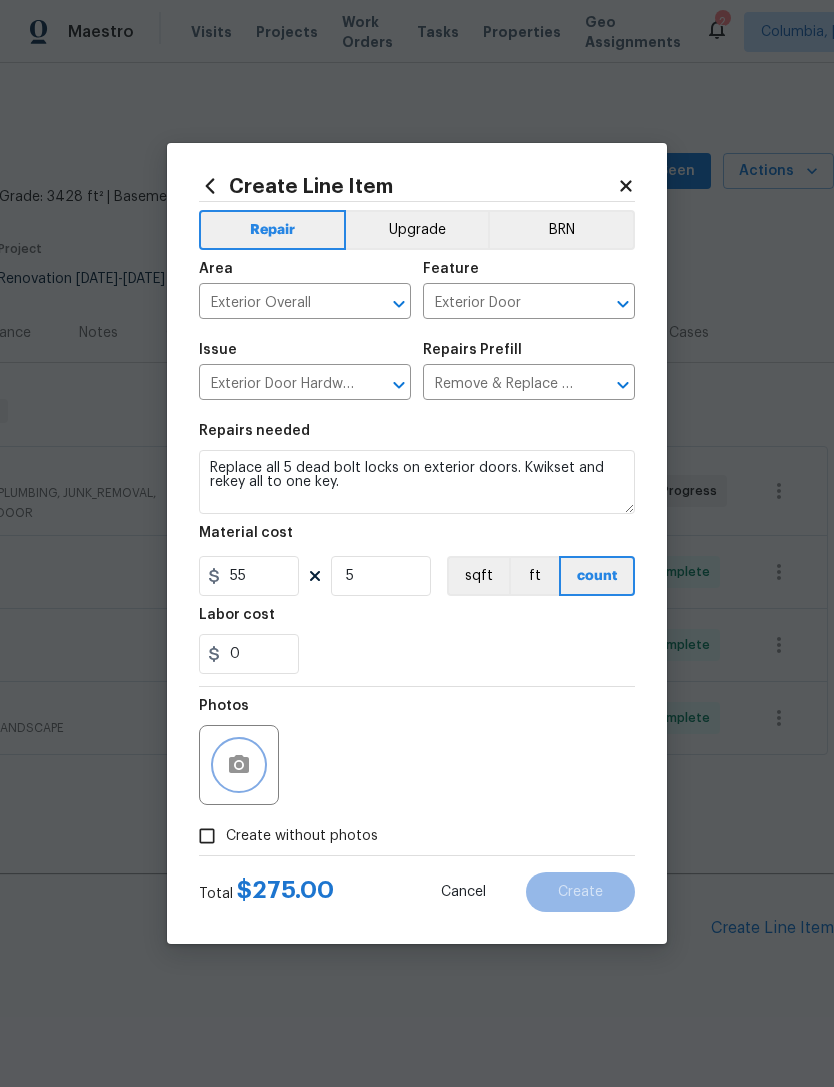 click 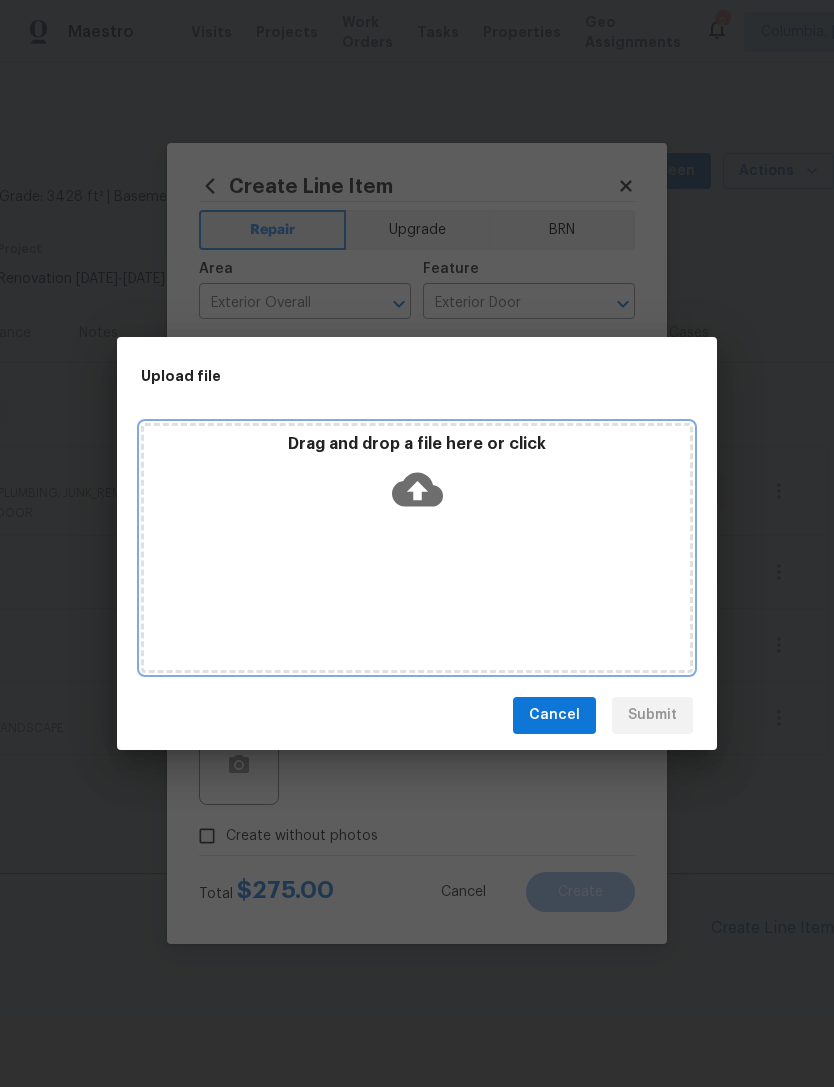 click 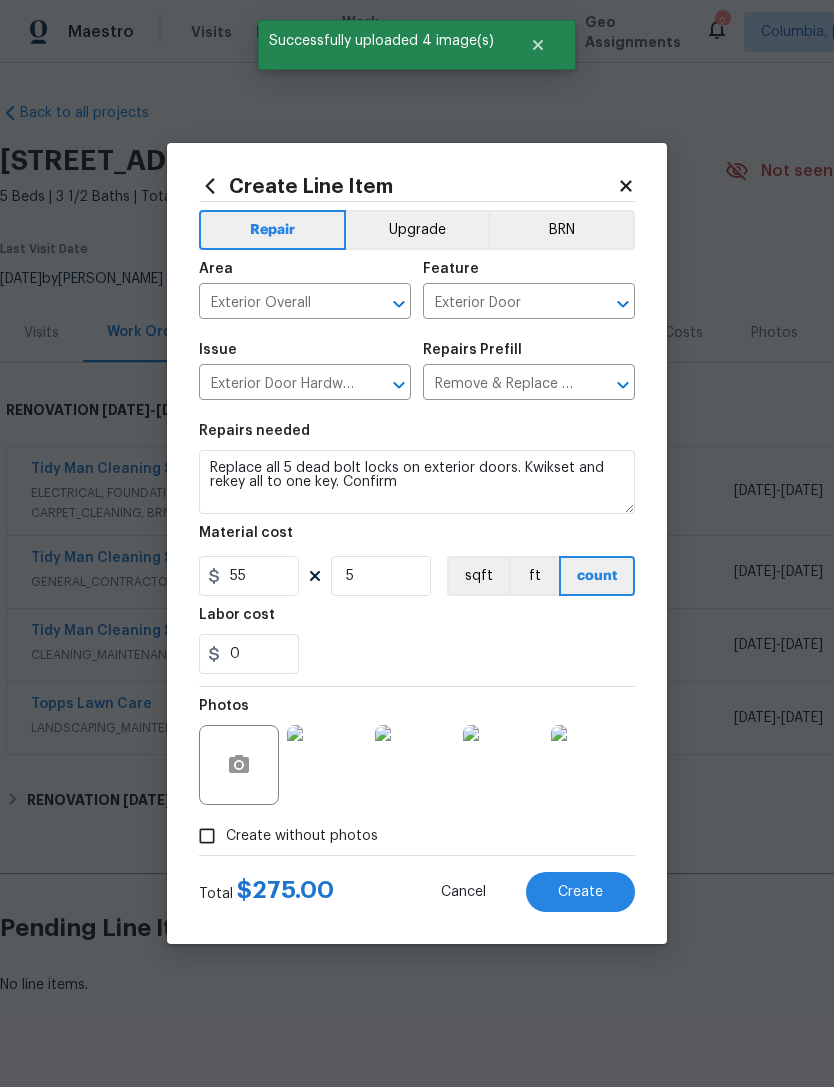 scroll, scrollTop: 43, scrollLeft: 0, axis: vertical 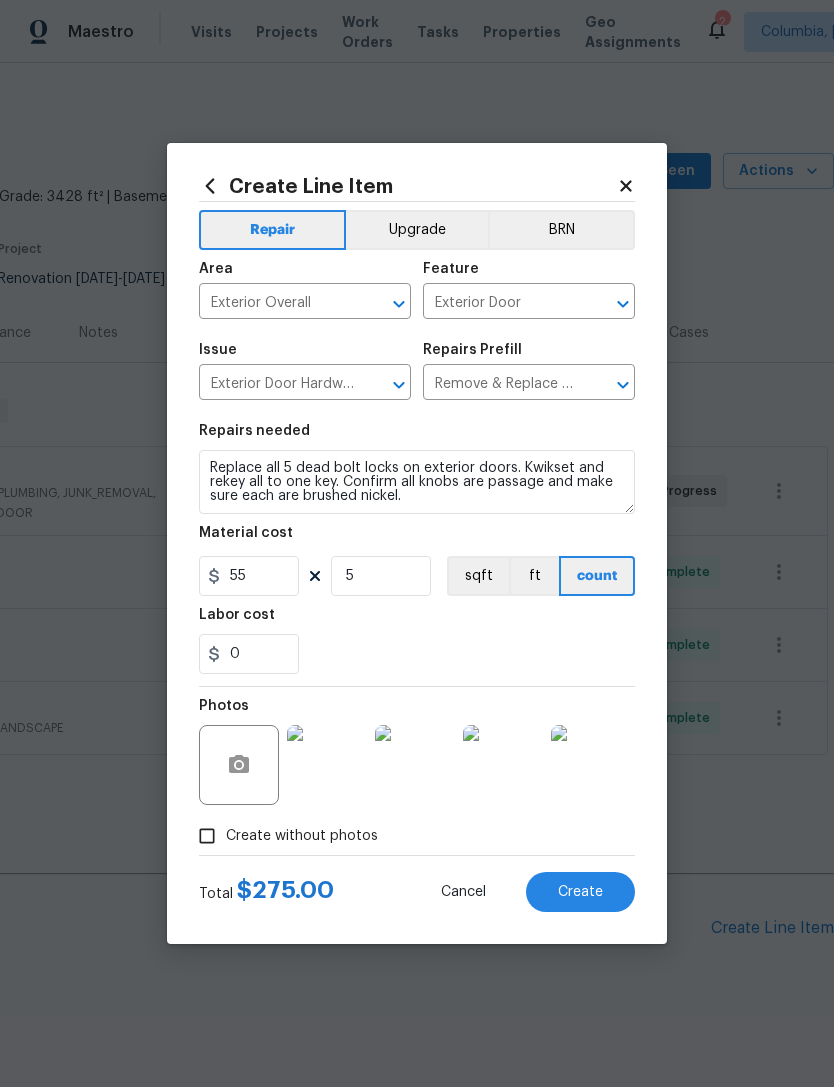type on "Replace all 5 dead bolt locks on exterior doors. Kwikset and rekey all to one key. Confirm all knobs are passage and make sure each are brushed nickel." 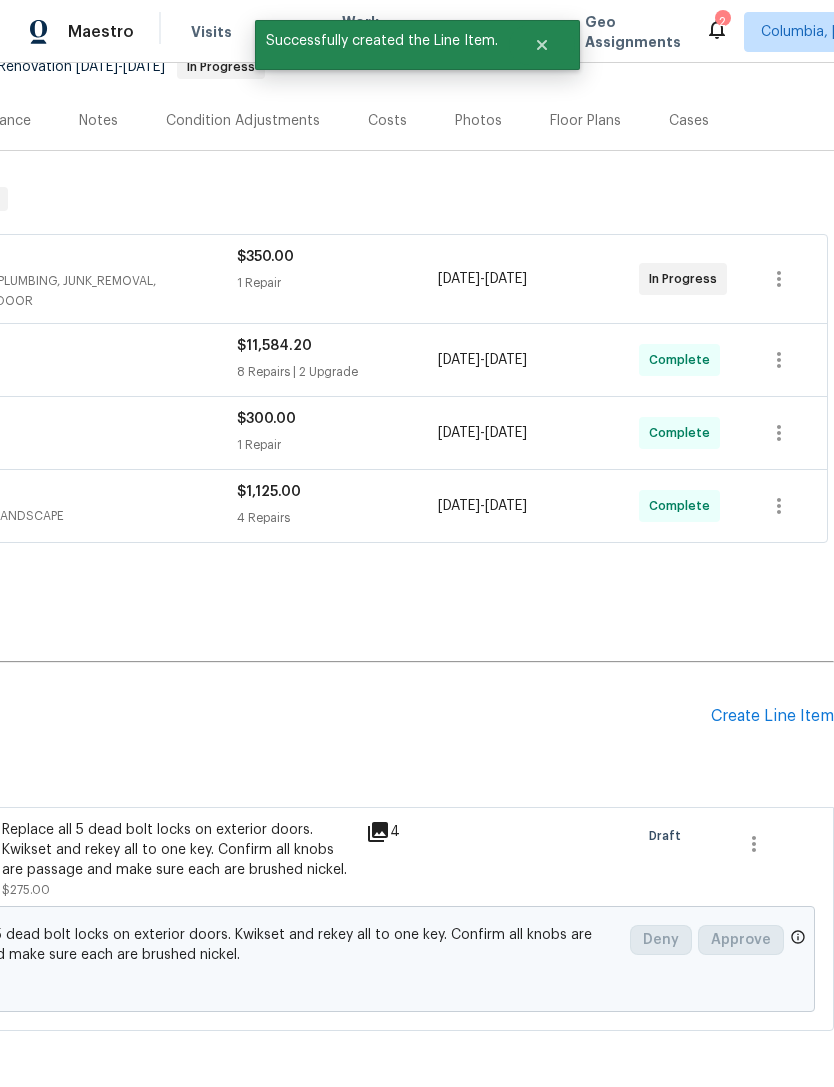 scroll, scrollTop: 212, scrollLeft: 296, axis: both 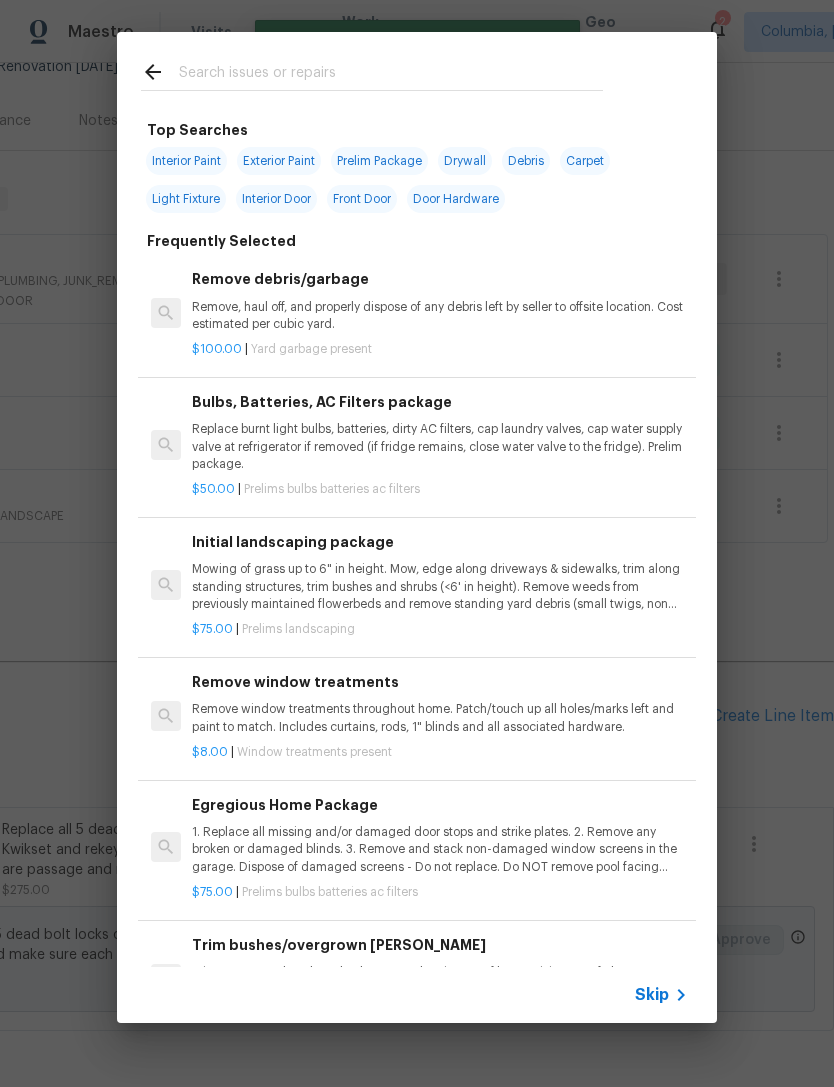 click at bounding box center (391, 75) 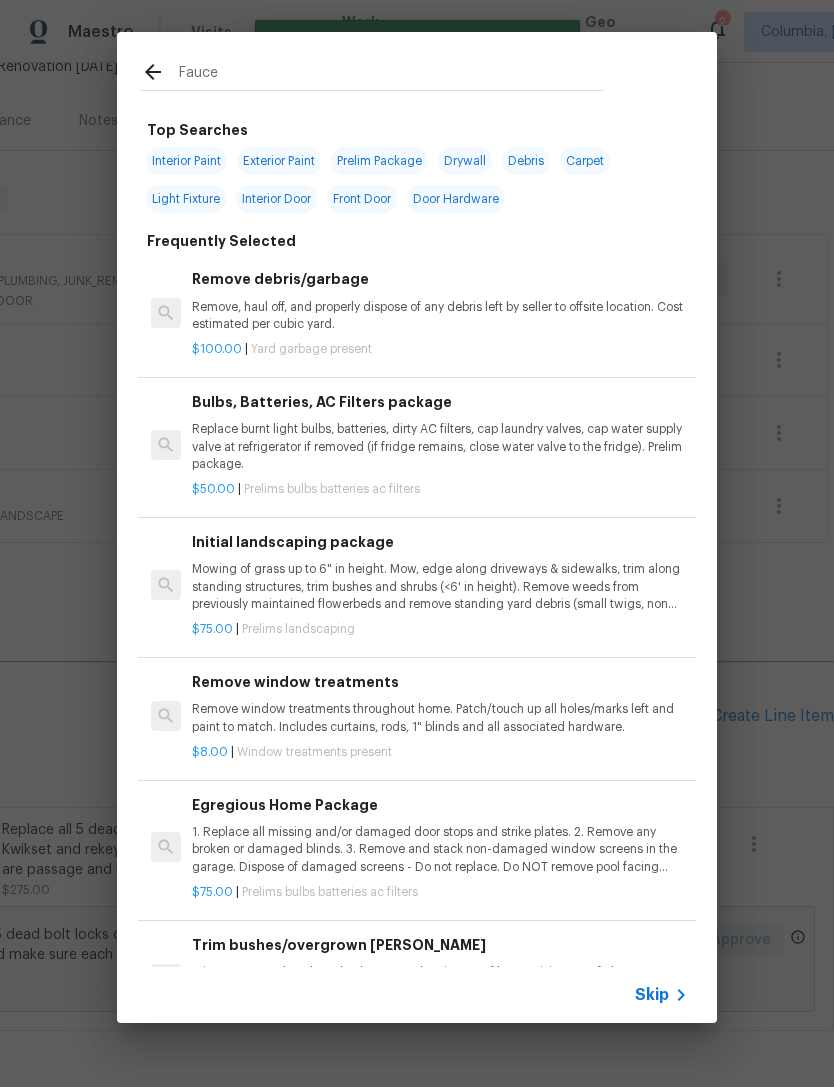 type on "Faucet" 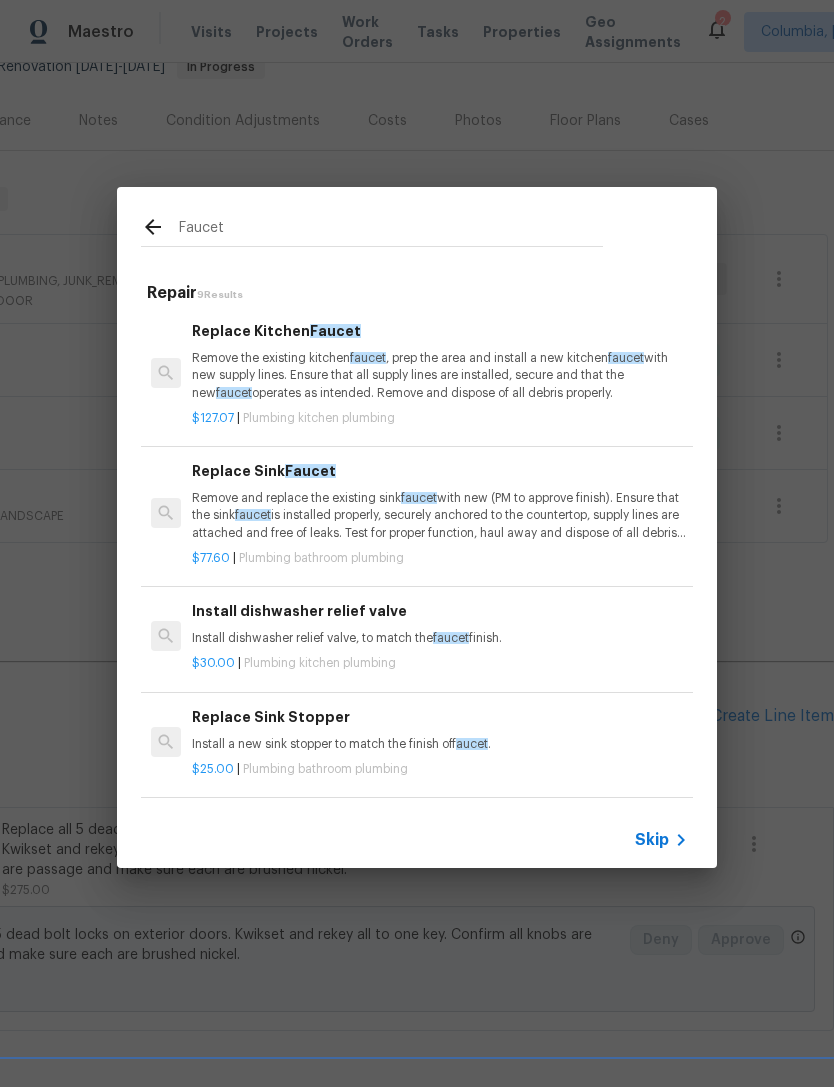 click on "Remove and replace the existing sink  faucet  with new (PM to approve finish). Ensure that the sink  faucet  is installed properly, securely anchored to the countertop, supply lines are attached and free of leaks. Test for proper function, haul away and dispose of all debris properly." at bounding box center [440, 515] 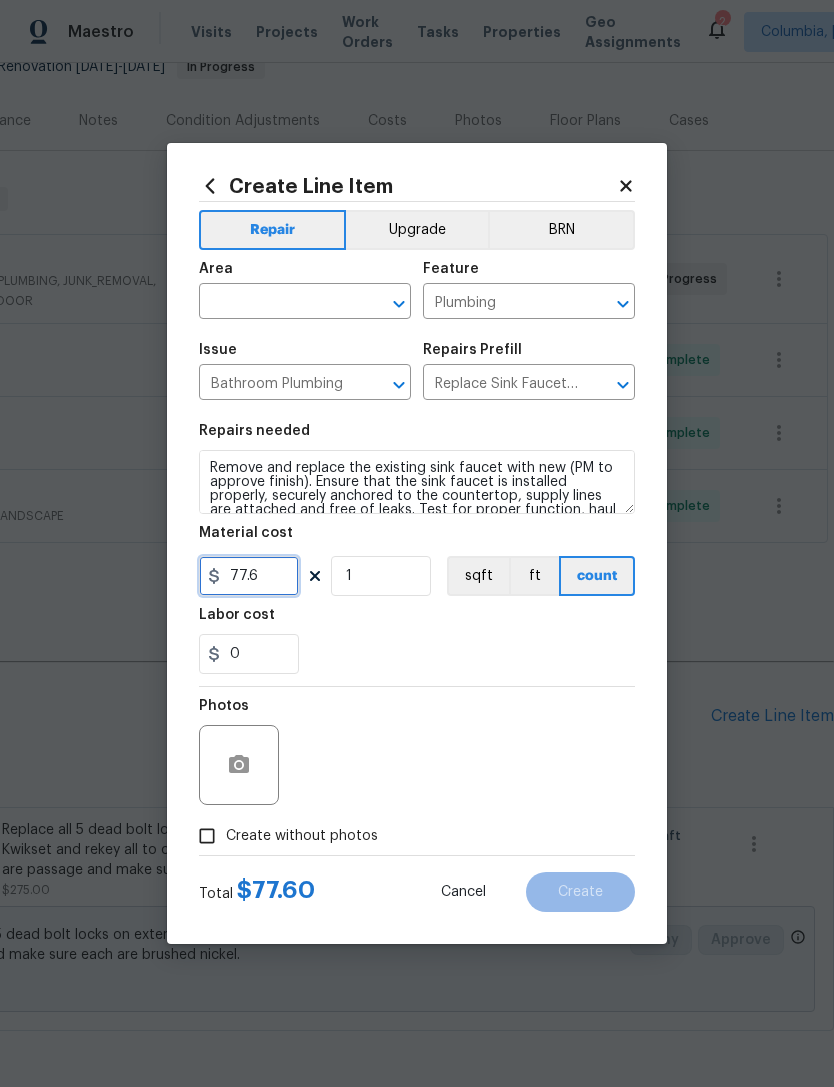 click on "77.6" at bounding box center [249, 576] 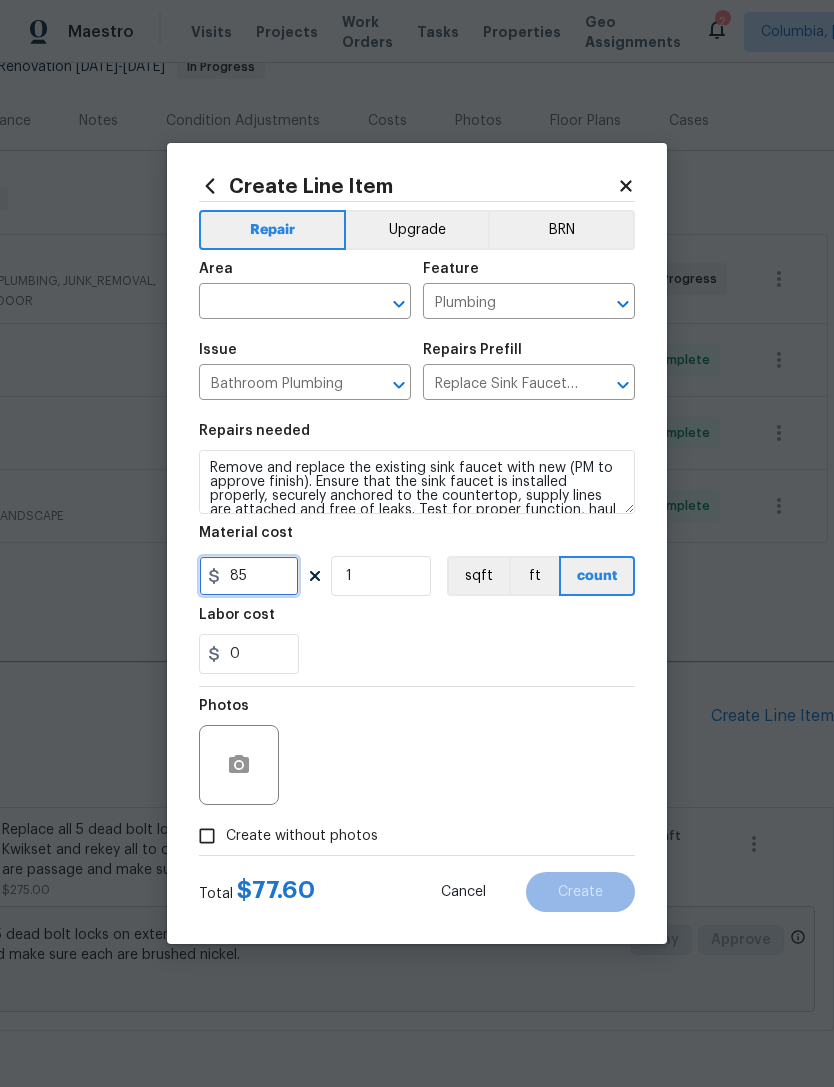 type on "85" 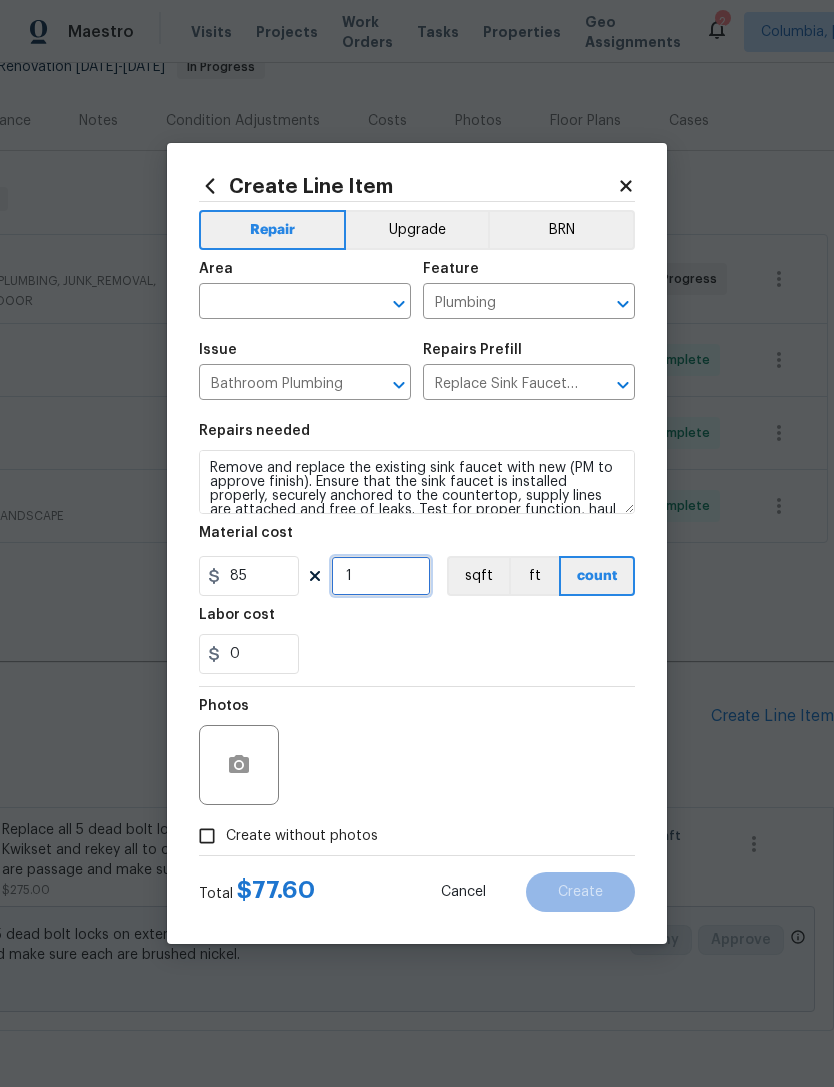 click on "1" at bounding box center [381, 576] 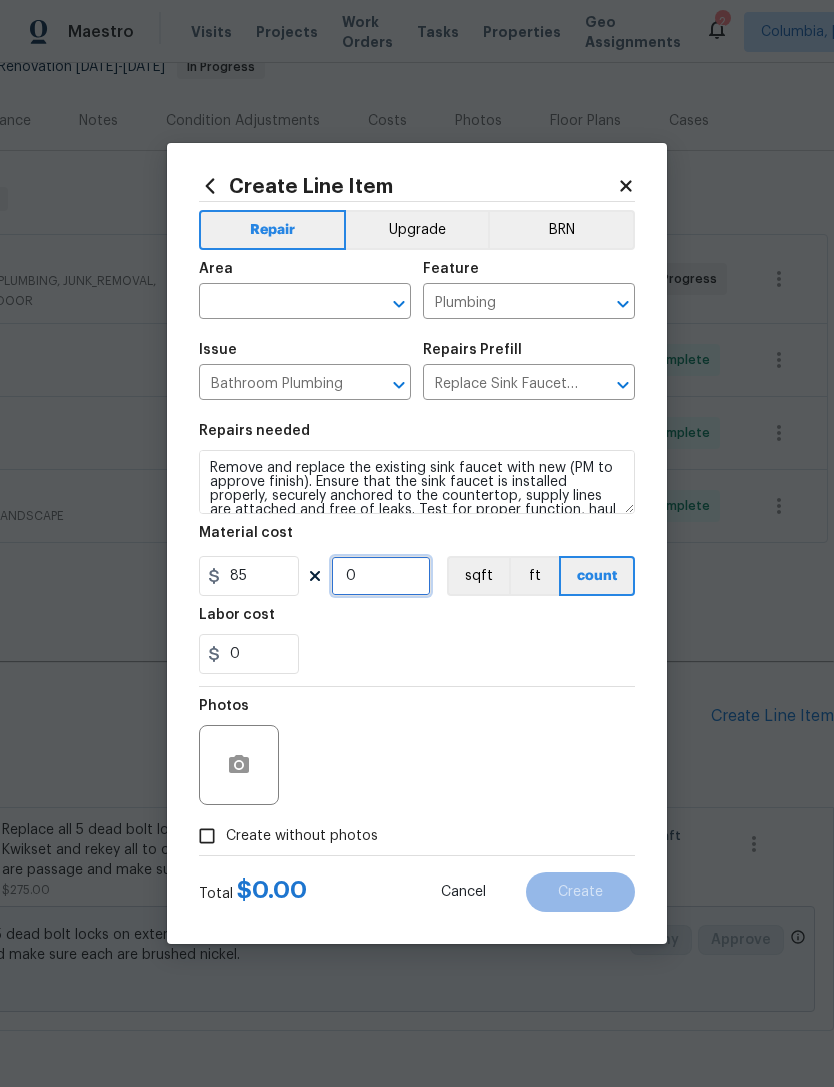type on "2" 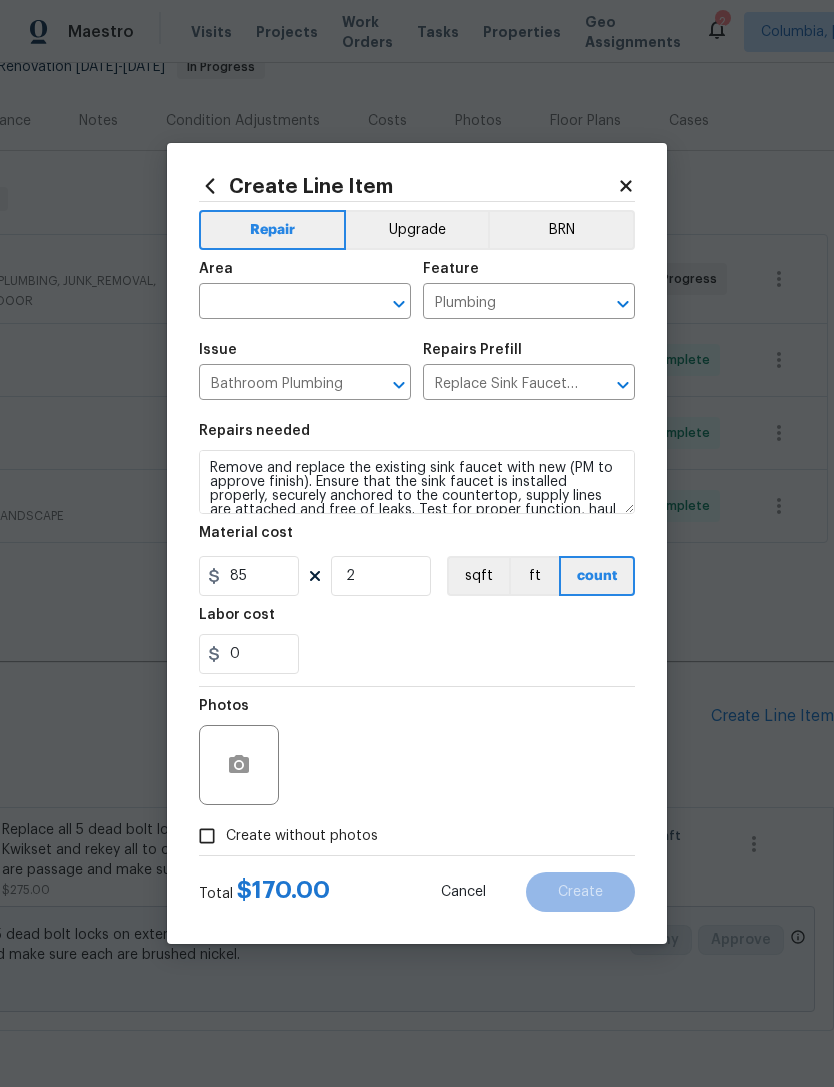 click on "Repairs needed Remove and replace the existing sink faucet with new (PM to approve finish). Ensure that the sink faucet is installed properly, securely anchored to the countertop, supply lines are attached and free of leaks. Test for proper function, haul away and dispose of all debris properly. Material cost 85 2 sqft ft count Labor cost 0" at bounding box center [417, 549] 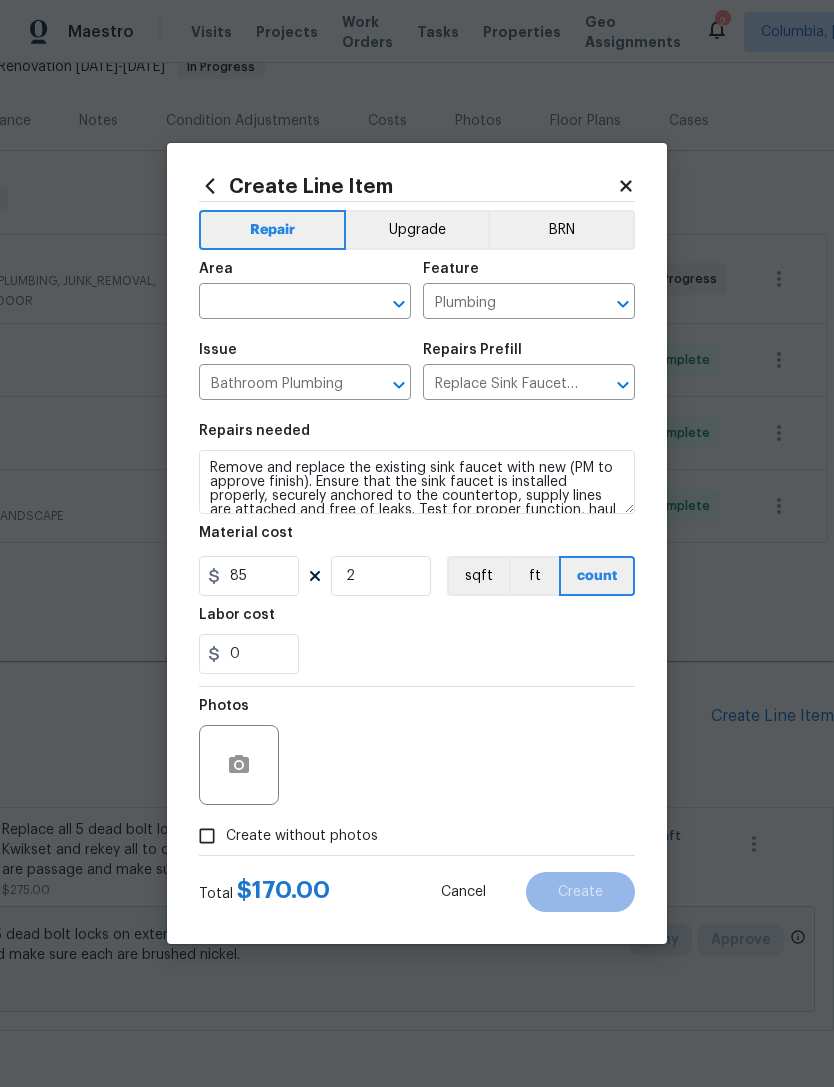 click at bounding box center (277, 303) 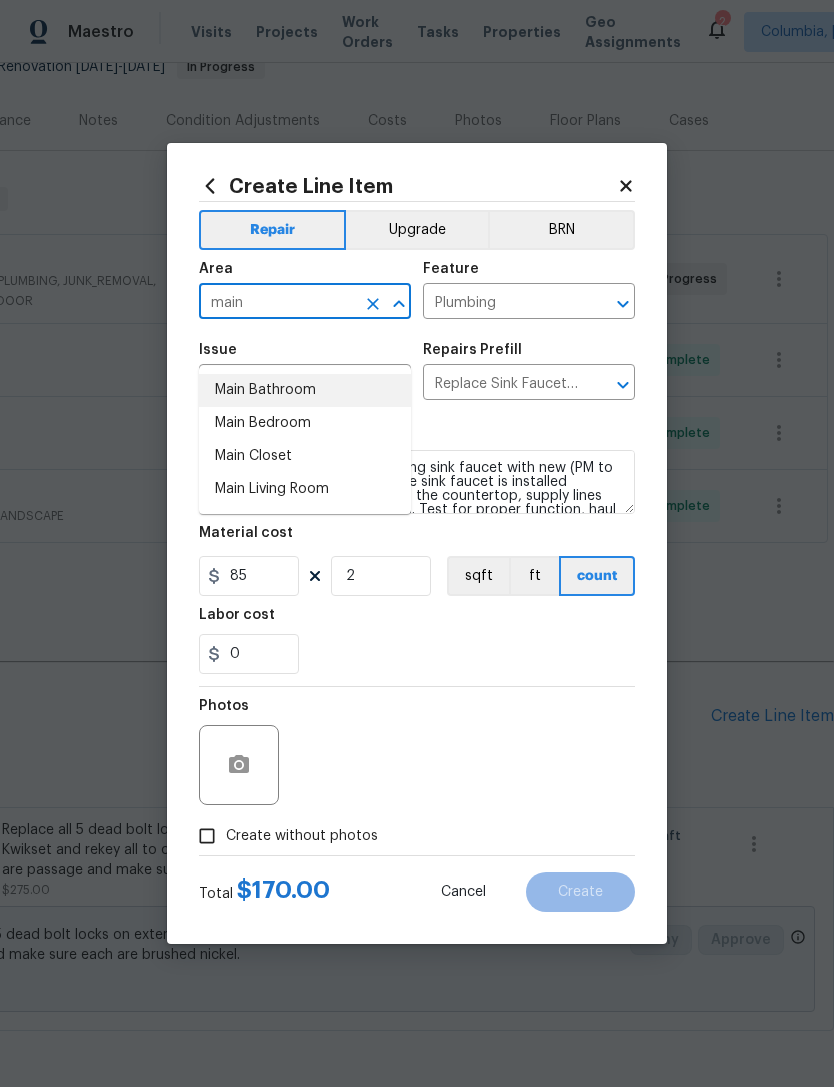 click on "Main Bathroom" at bounding box center [305, 390] 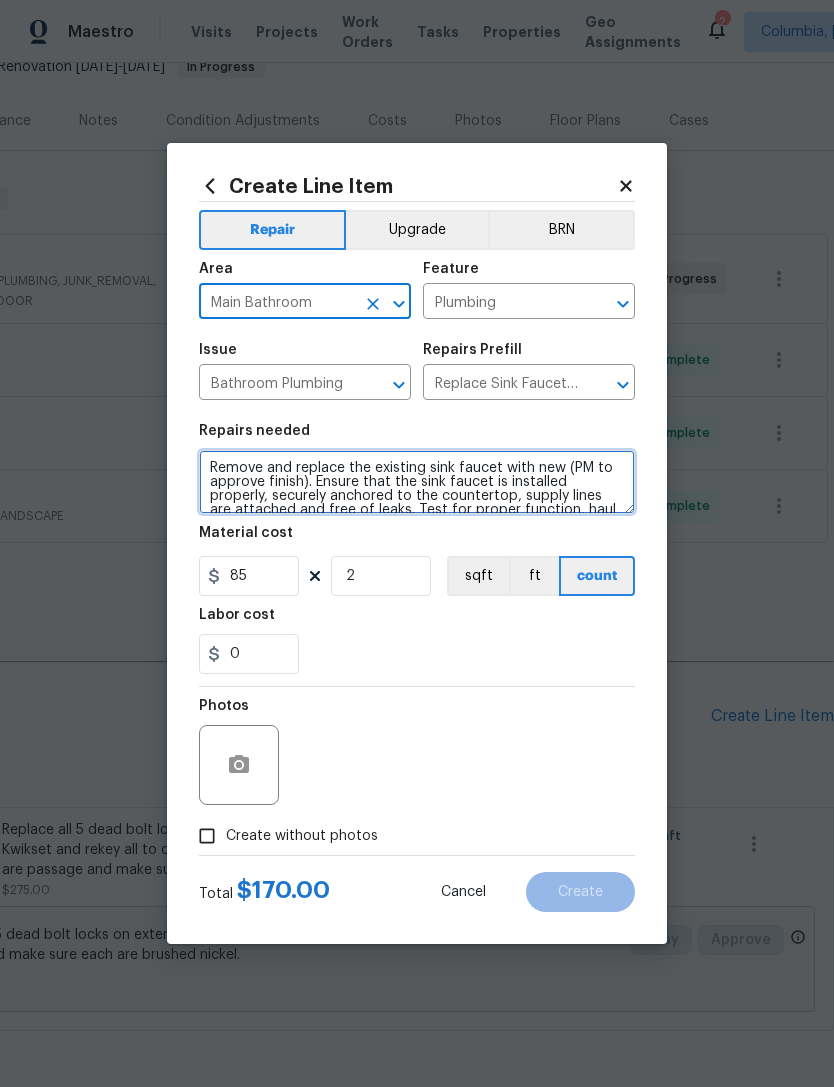 click on "Remove and replace the existing sink faucet with new (PM to approve finish). Ensure that the sink faucet is installed properly, securely anchored to the countertop, supply lines are attached and free of leaks. Test for proper function, haul away and dispose of all debris properly." at bounding box center [417, 482] 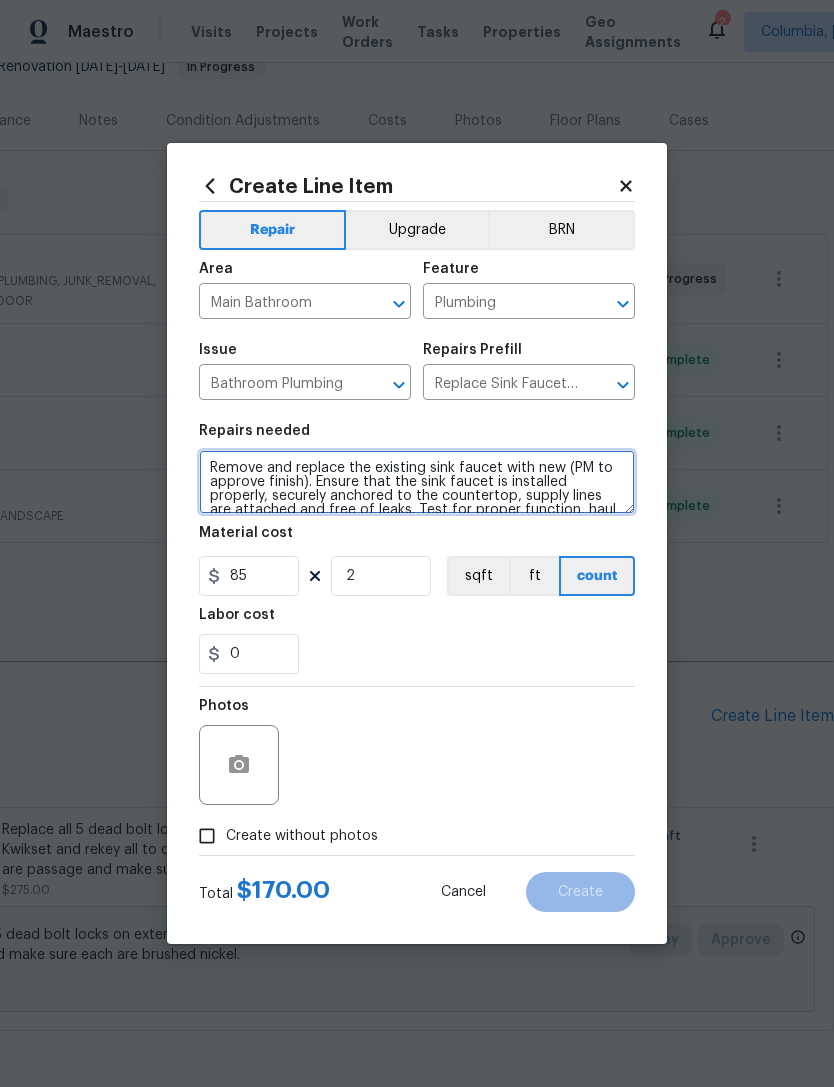 click on "Remove and replace the existing sink faucet with new (PM to approve finish). Ensure that the sink faucet is installed properly, securely anchored to the countertop, supply lines are attached and free of leaks. Test for proper function, haul away and dispose of all debris properly." at bounding box center [417, 482] 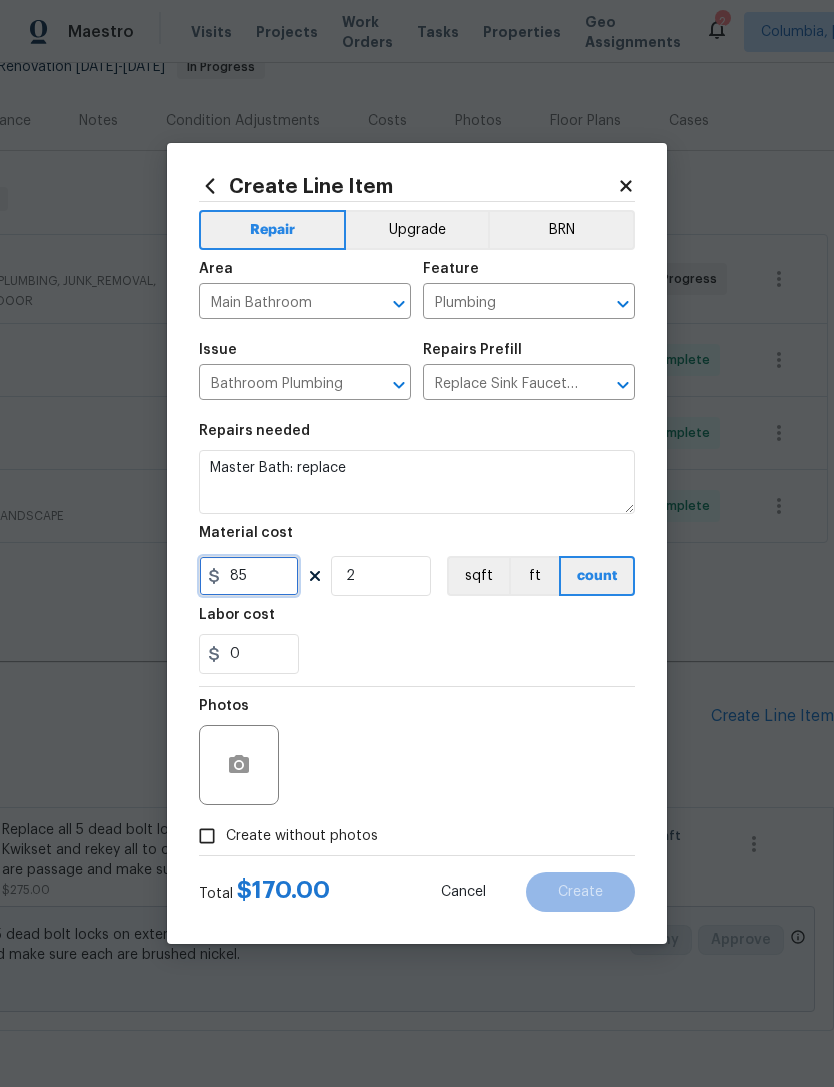 click on "85" at bounding box center [249, 576] 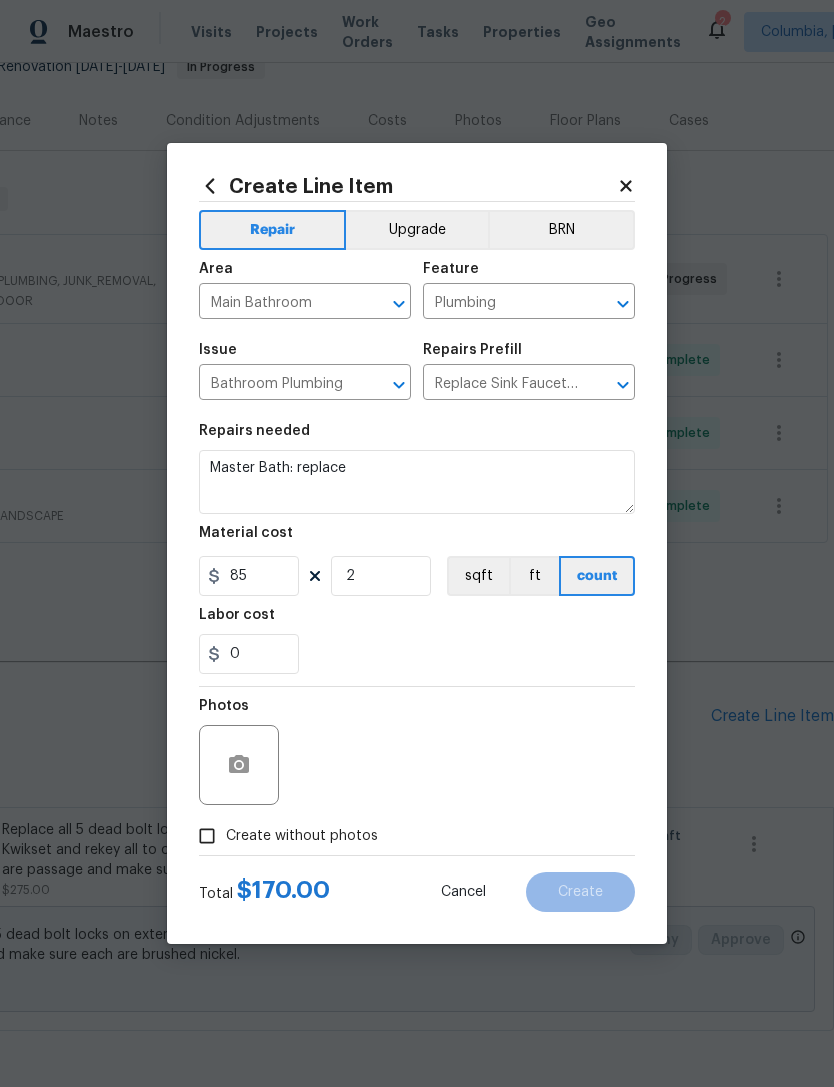 click on "0" at bounding box center (417, 654) 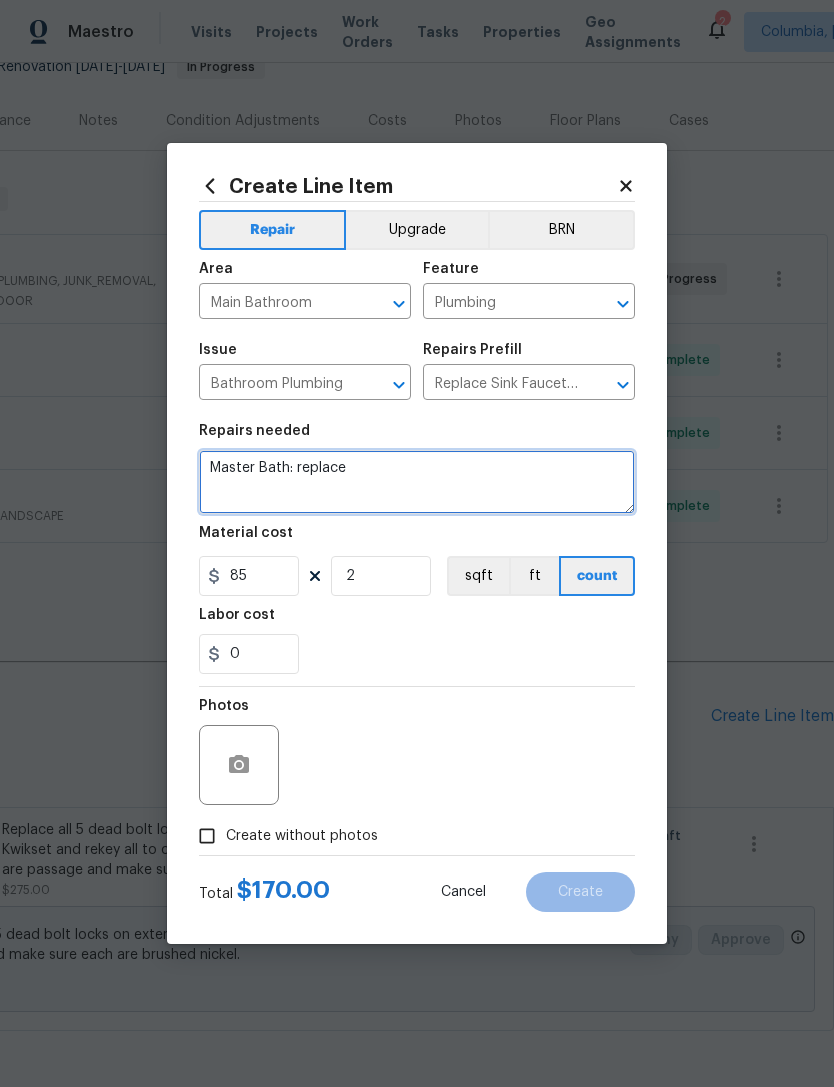 click on "Master Bath: replace" at bounding box center (417, 482) 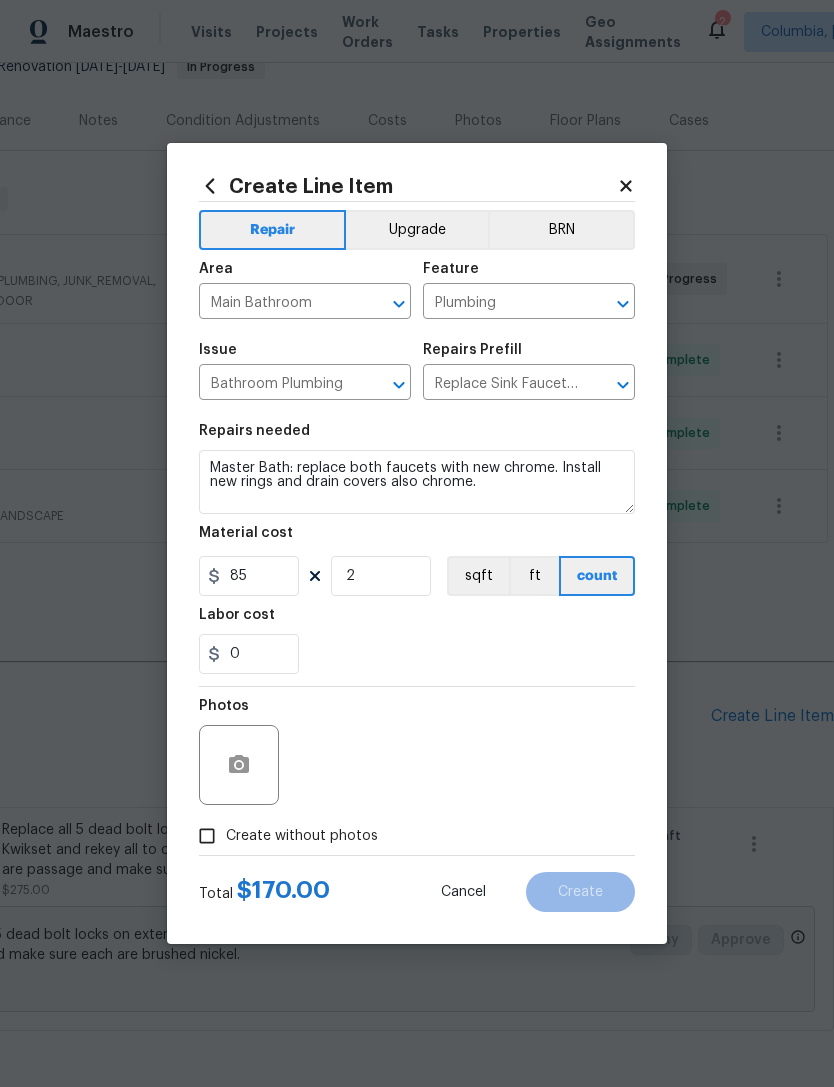 click on "0" at bounding box center [417, 654] 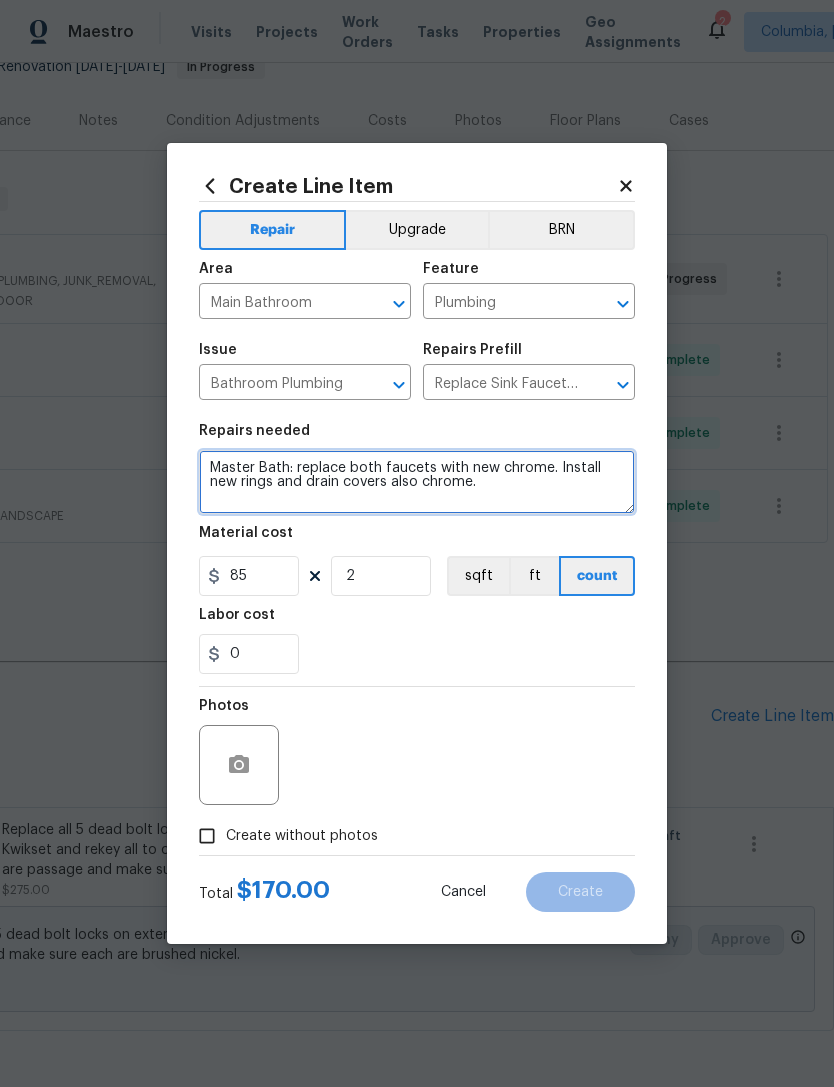click on "Master Bath: replace both faucets with new chrome. Install new rings and drain covers also chrome." at bounding box center (417, 482) 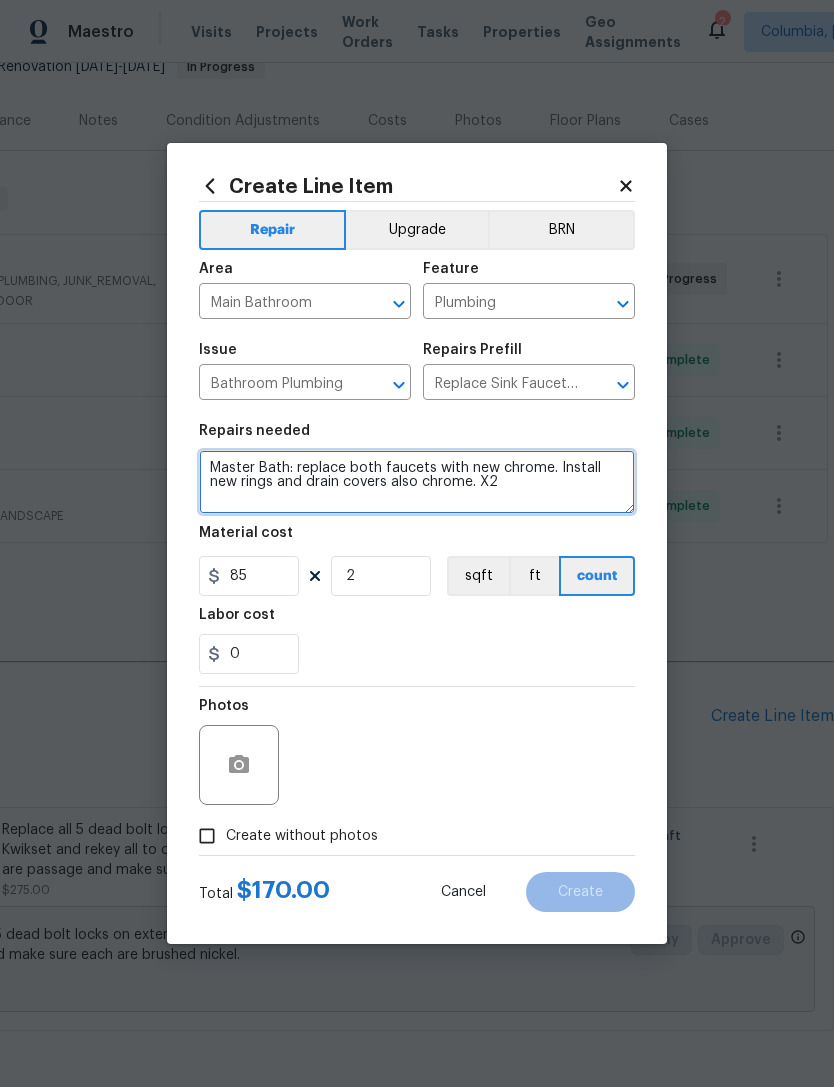 type on "Master Bath: replace both faucets with new chrome. Install new rings and drain covers also chrome. X2" 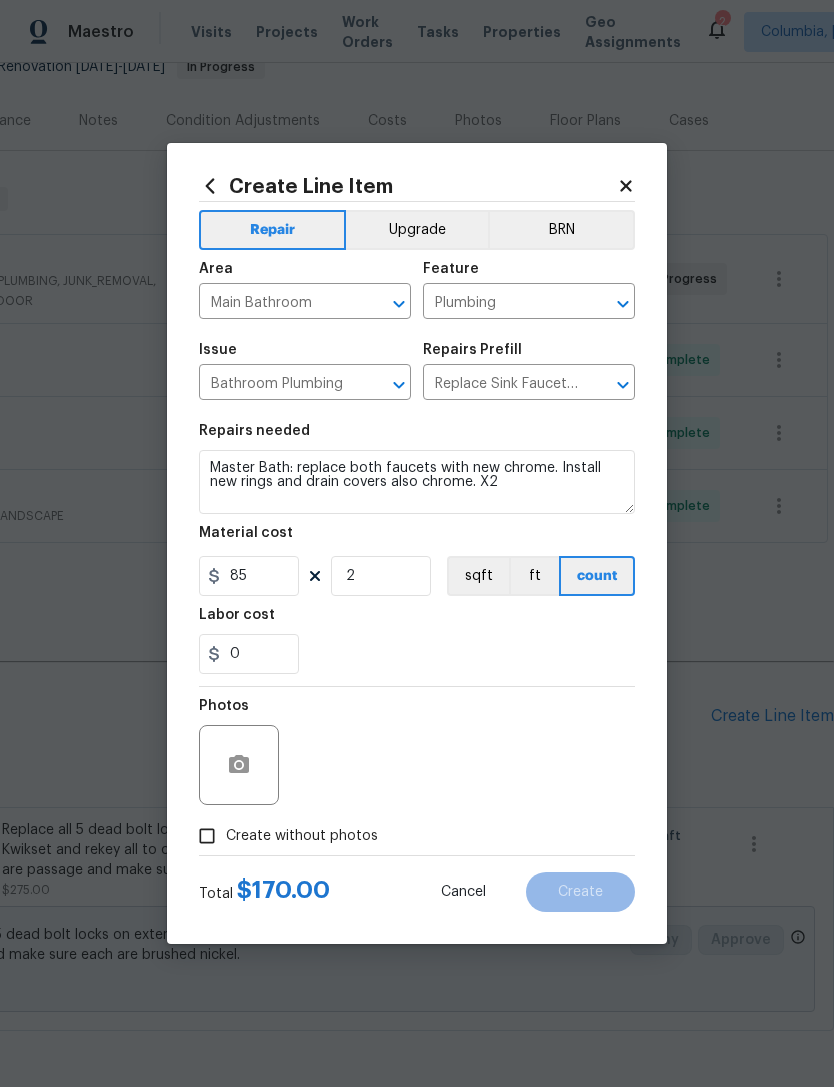 click on "Repairs needed Master Bath: replace both faucets with new chrome. Install new rings and drain covers also chrome. X2 Material cost 85 2 sqft ft count Labor cost 0" at bounding box center [417, 549] 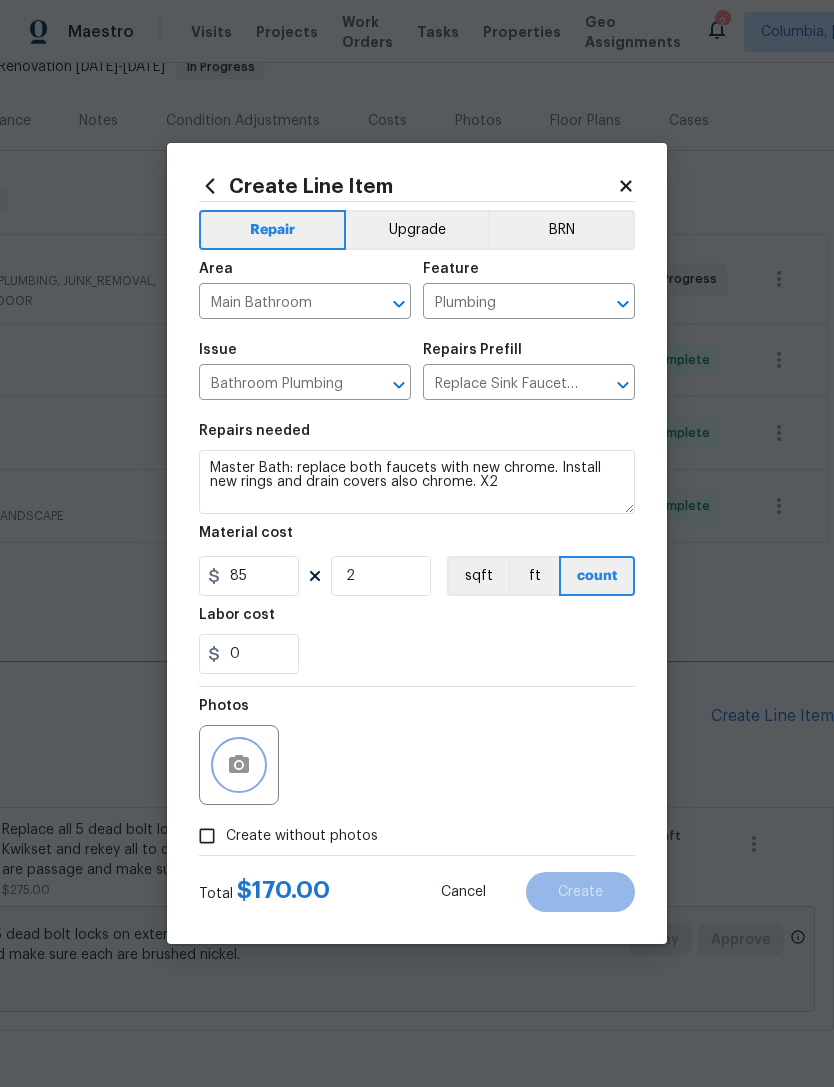 click at bounding box center (239, 765) 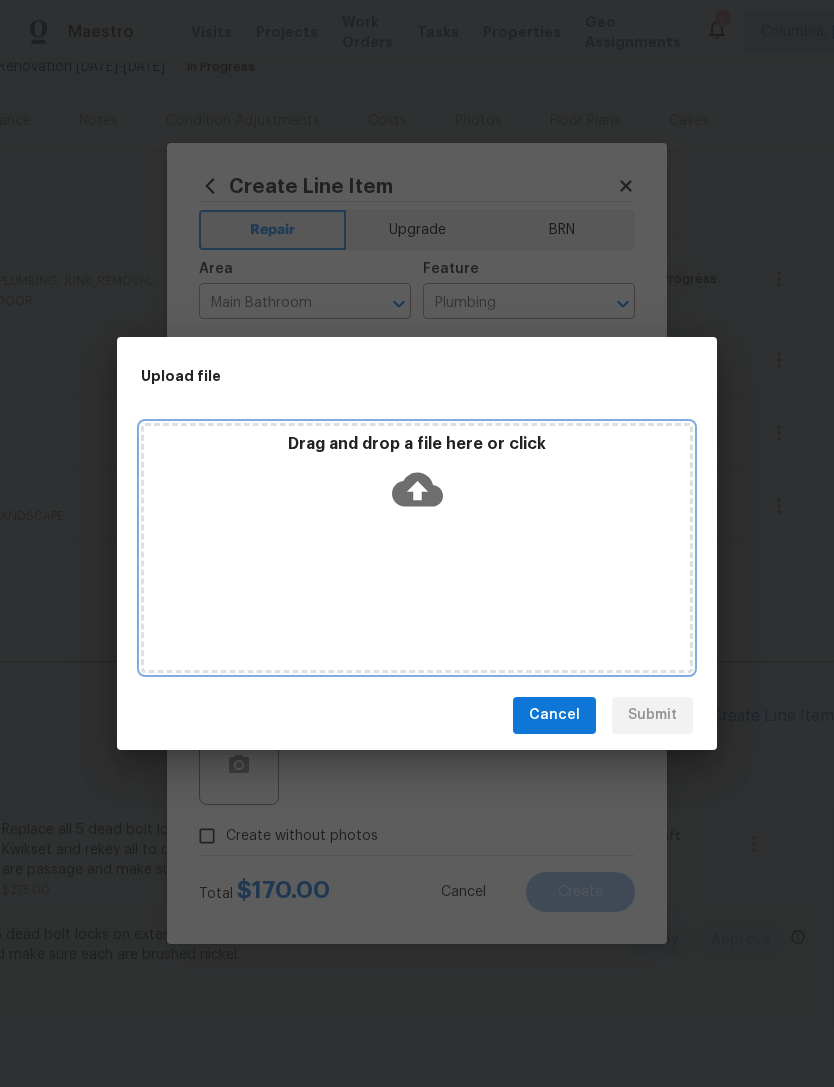 click on "Drag and drop a file here or click" at bounding box center (417, 477) 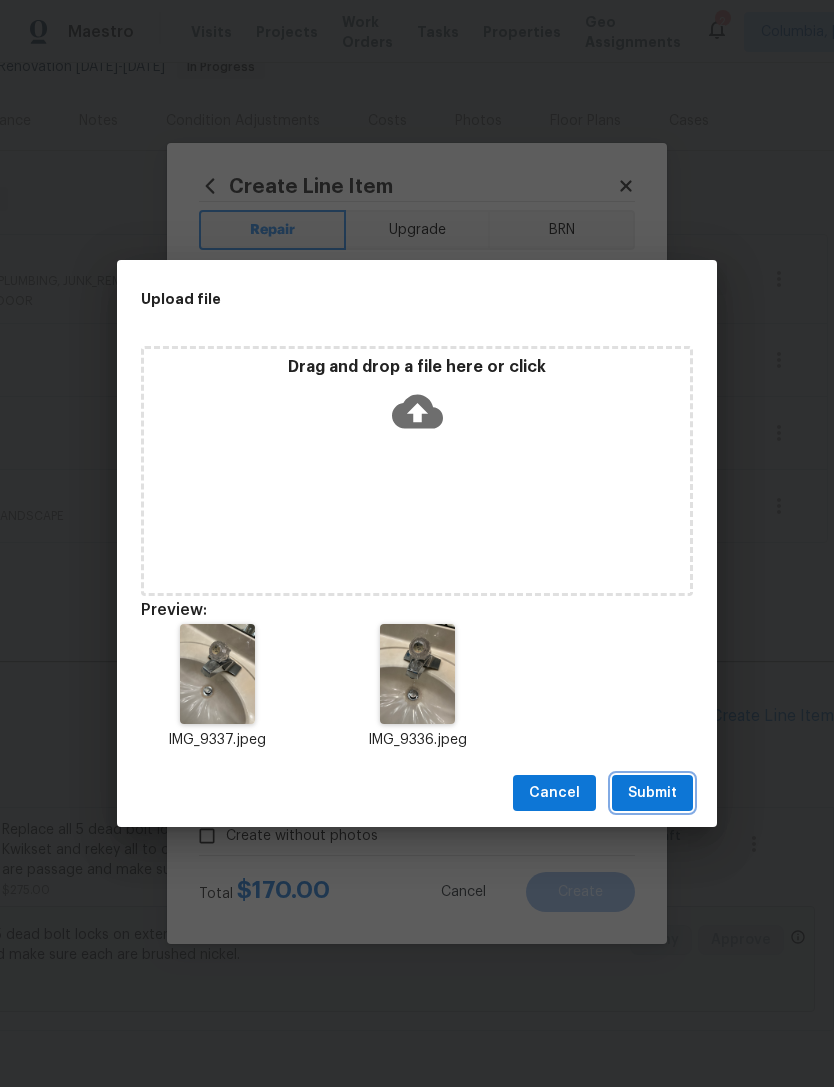 click on "Submit" at bounding box center [652, 793] 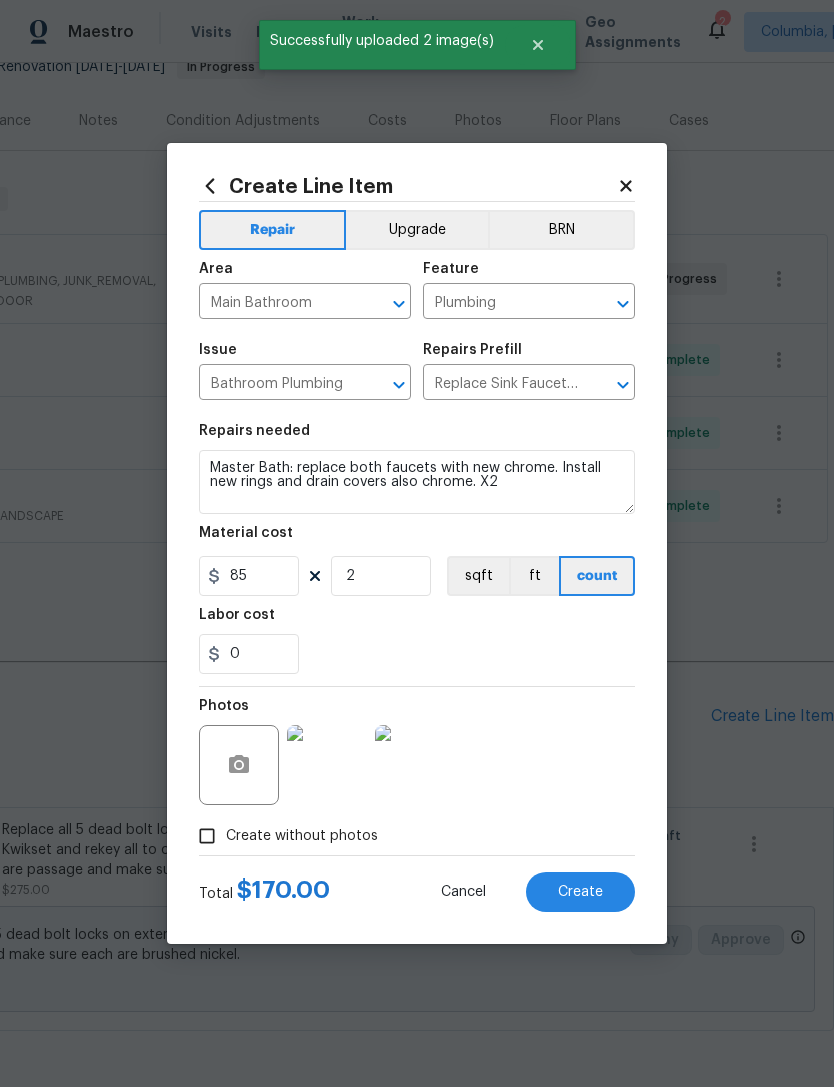 click on "Create" at bounding box center (580, 892) 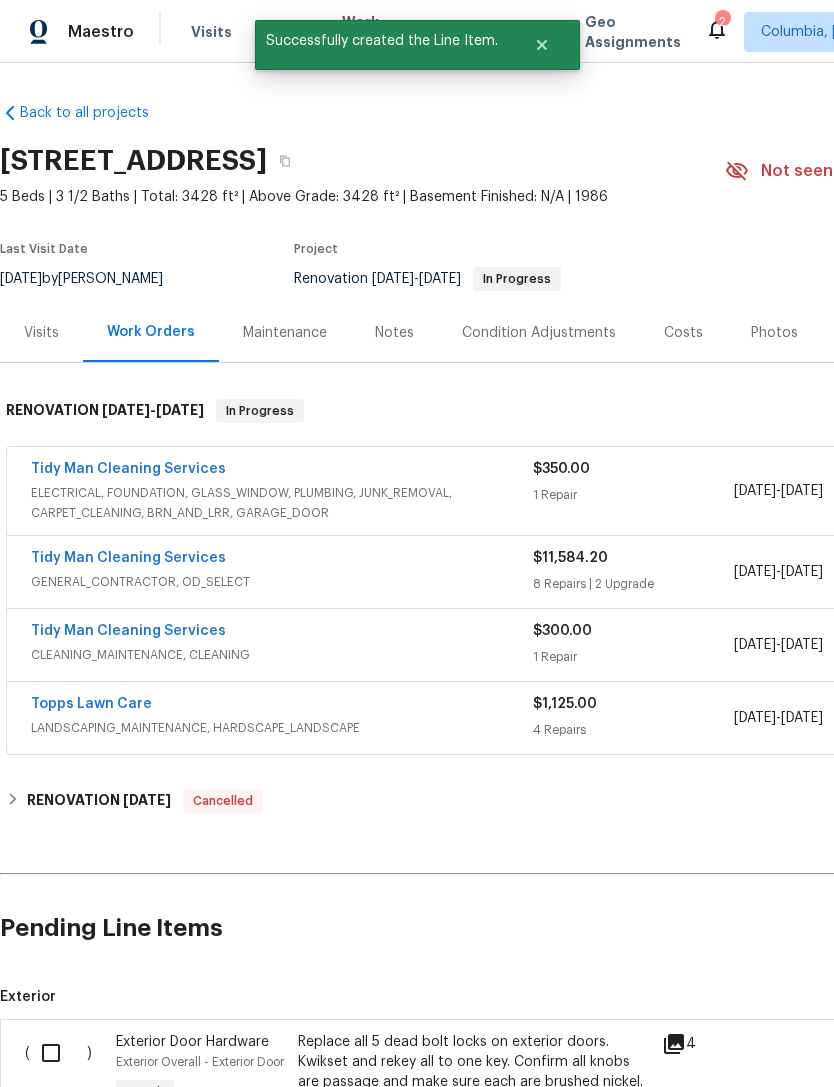 scroll, scrollTop: 0, scrollLeft: 0, axis: both 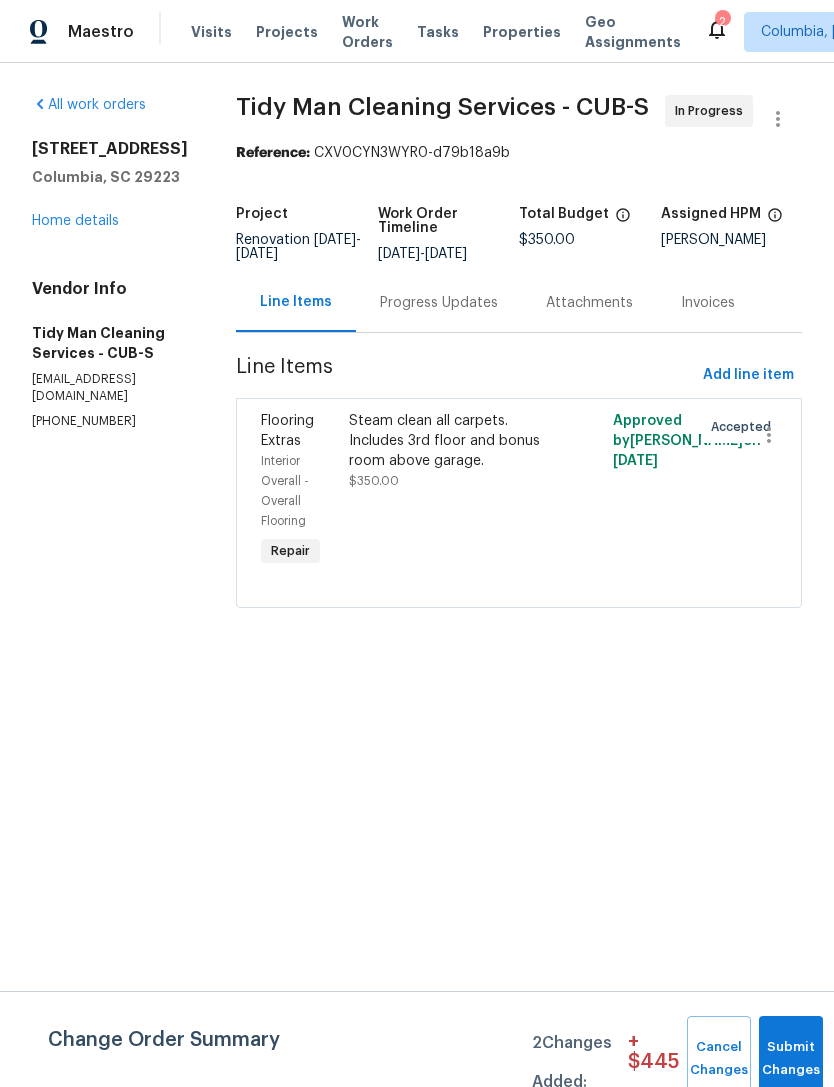 click on "Progress Updates" at bounding box center [439, 303] 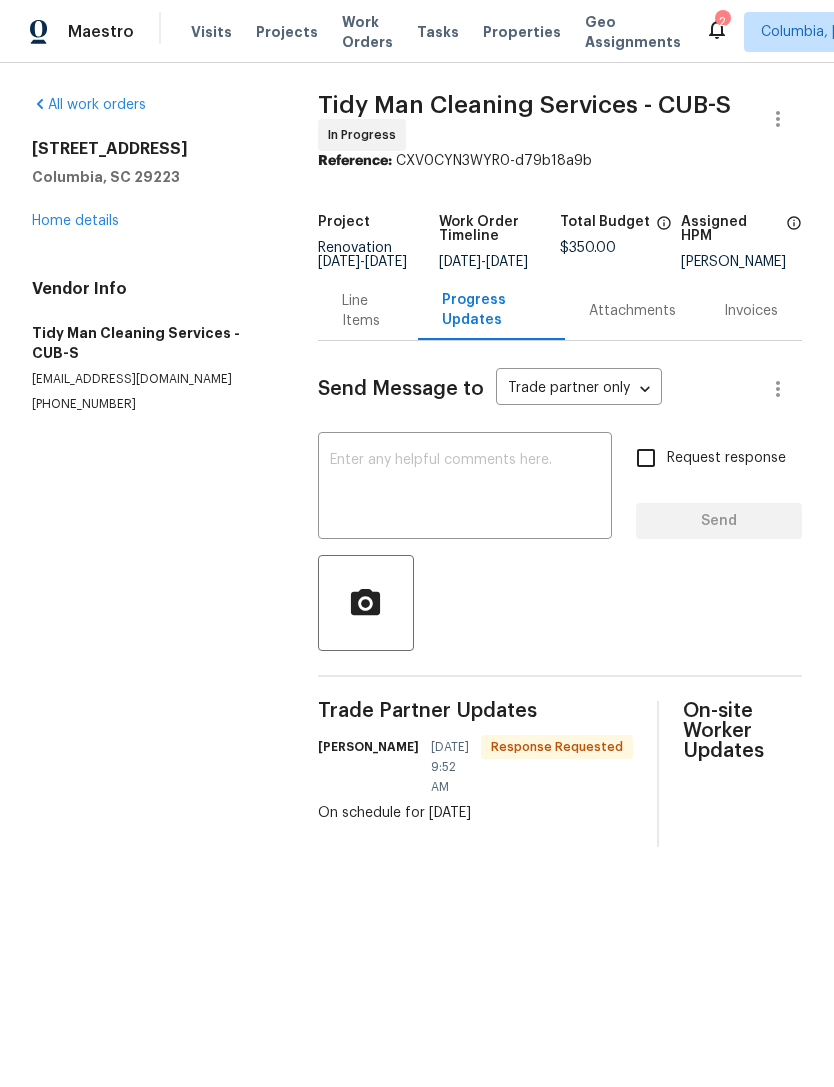 click at bounding box center [465, 488] 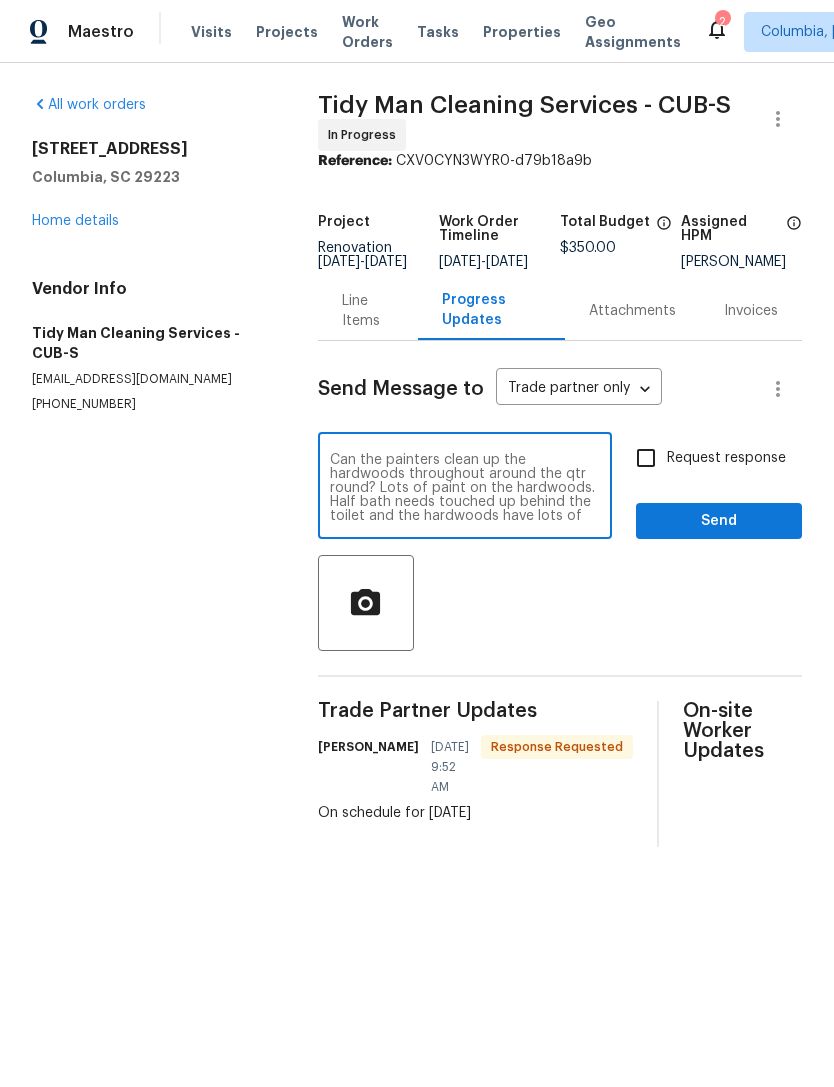 scroll, scrollTop: 14, scrollLeft: 0, axis: vertical 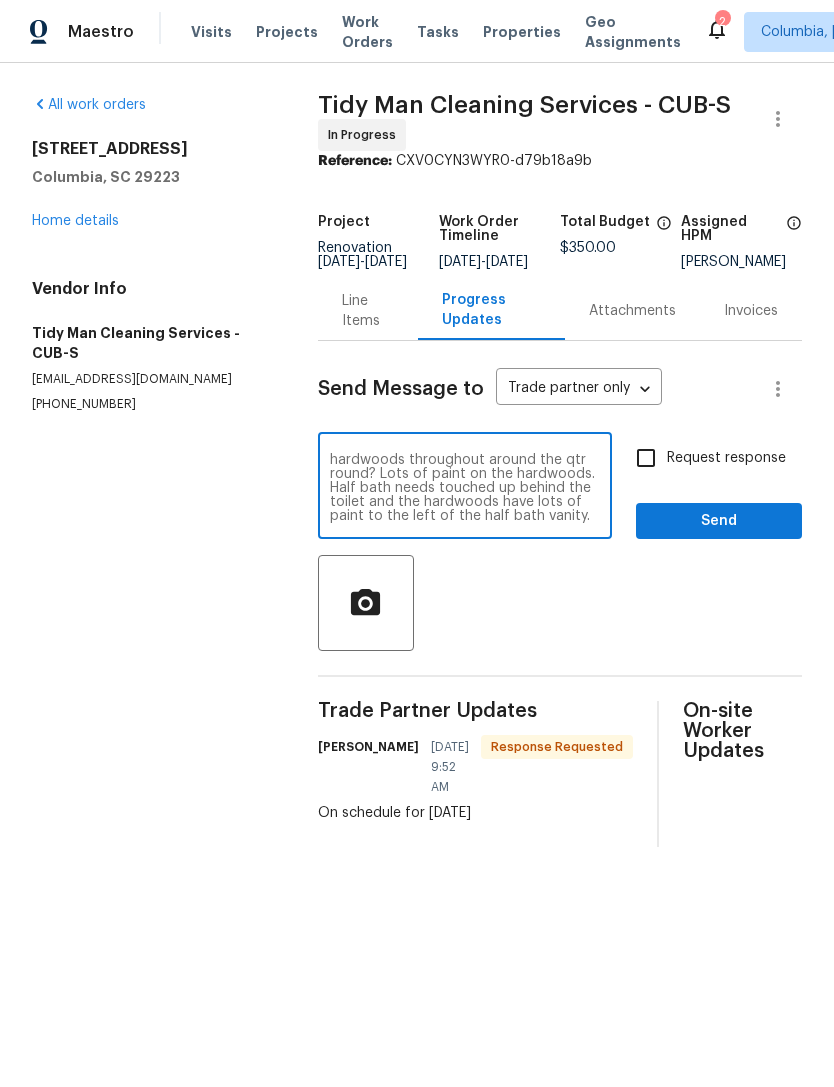 type on "Can the painters clean up the hardwoods throughout around the qtr round? Lots of paint on the hardwoods. Half bath needs touched up behind the toilet and the hardwoods have lots of paint to the left of the half bath vanity." 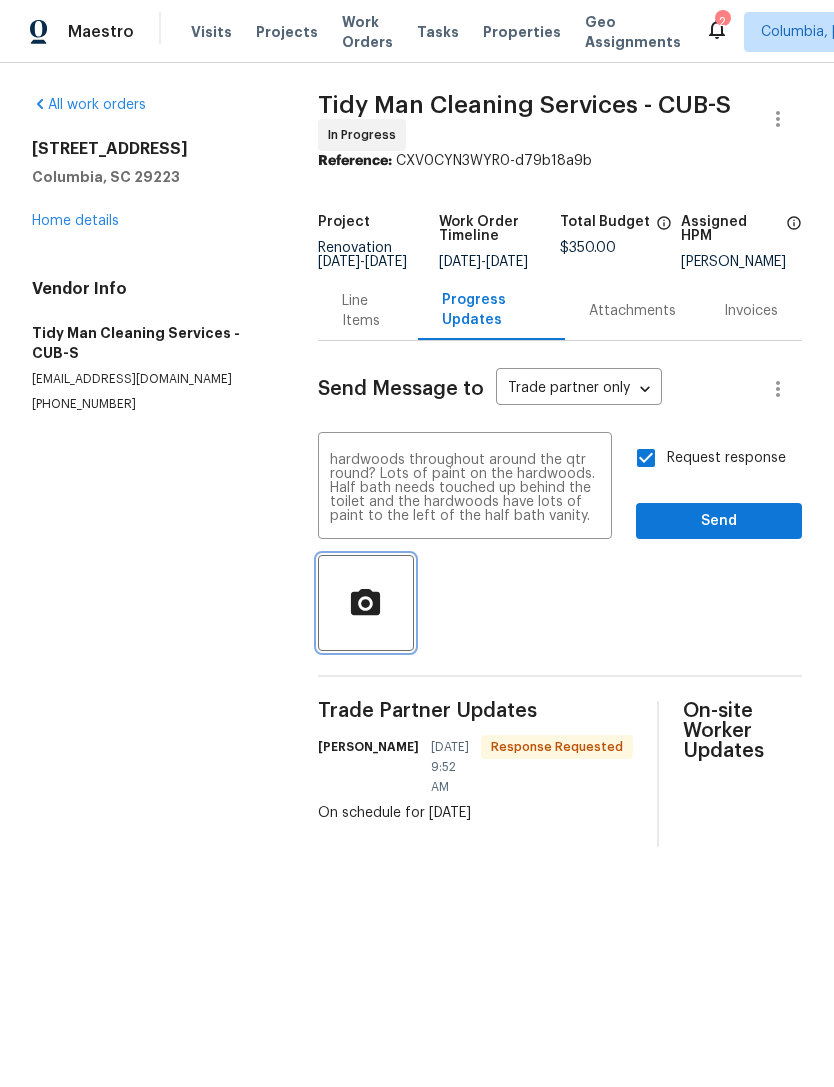 click at bounding box center [366, 603] 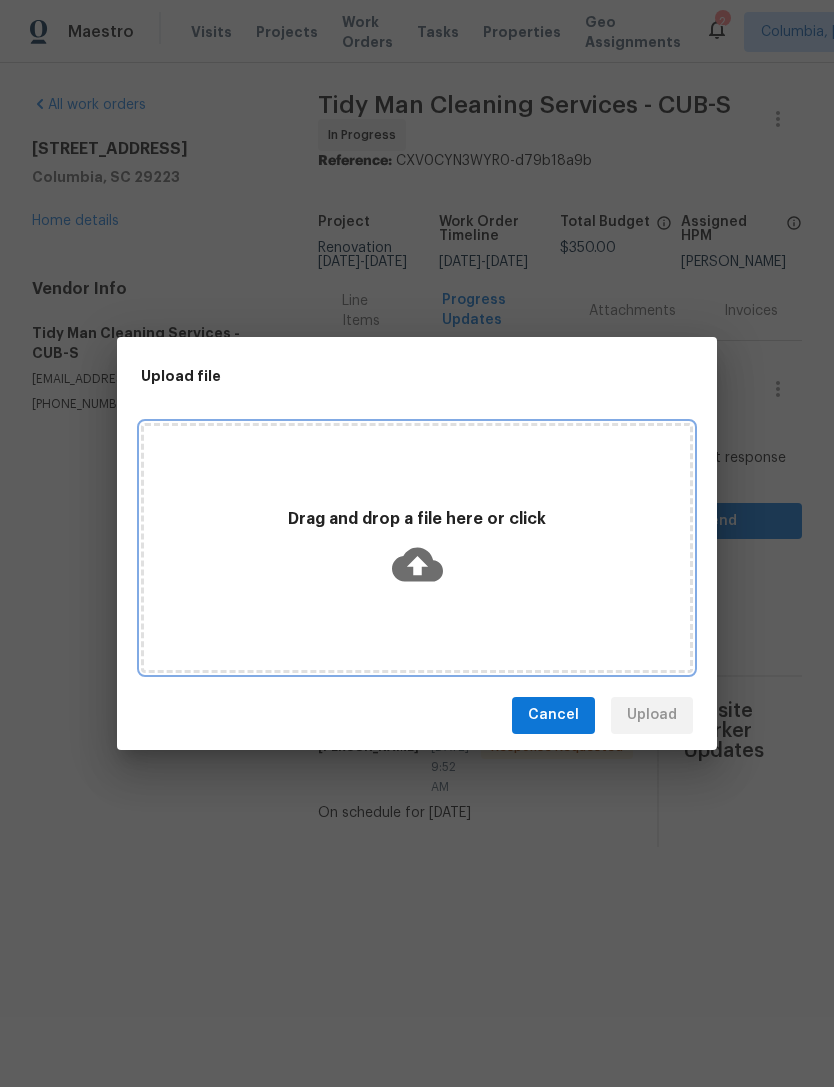 click 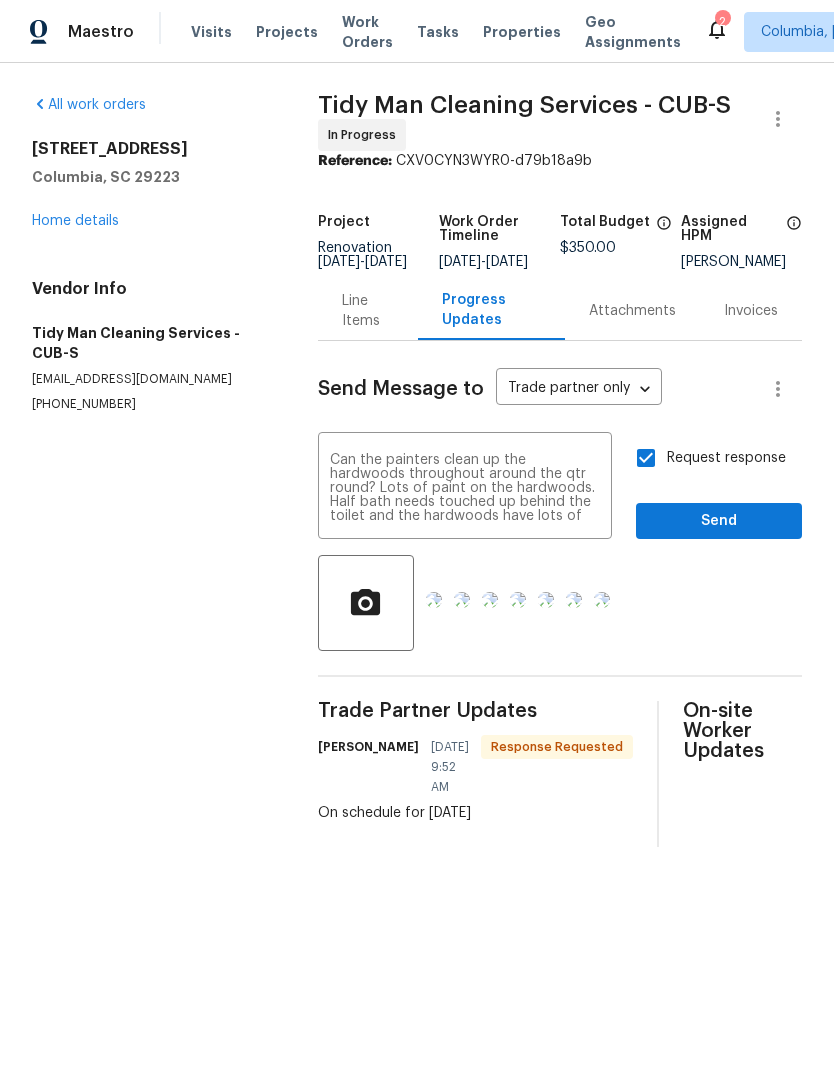 scroll, scrollTop: 0, scrollLeft: 0, axis: both 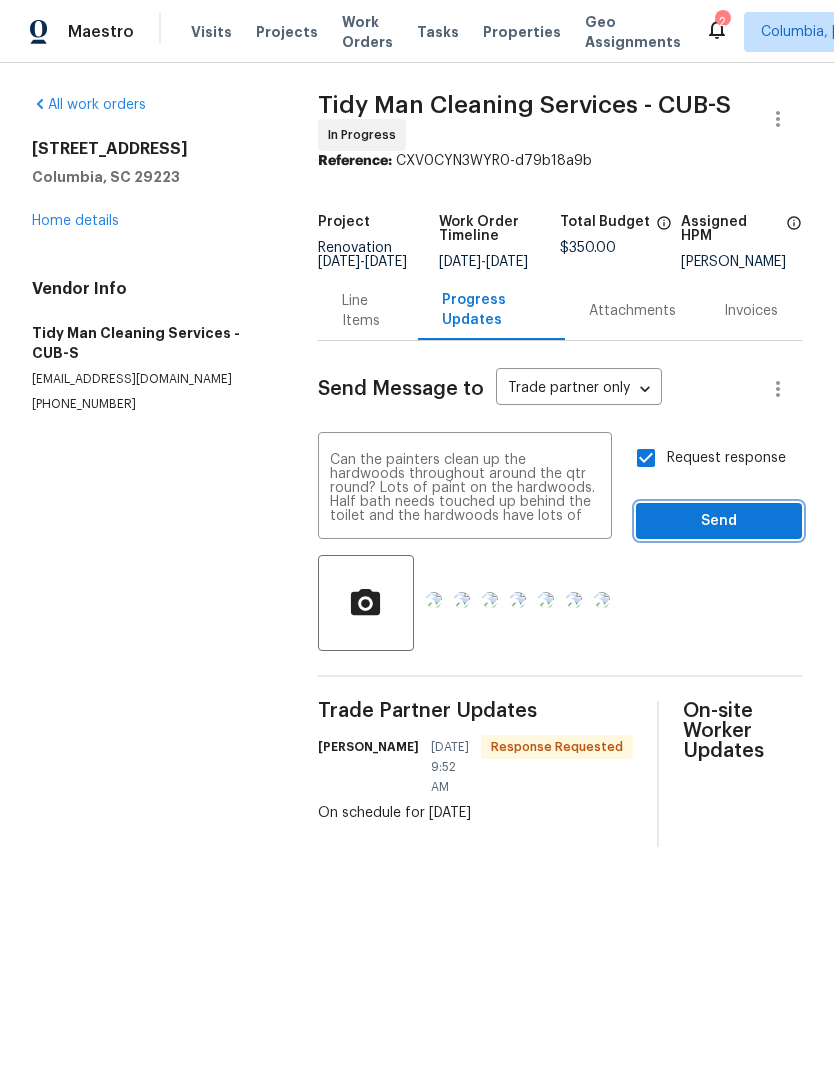 click on "Send" at bounding box center [719, 521] 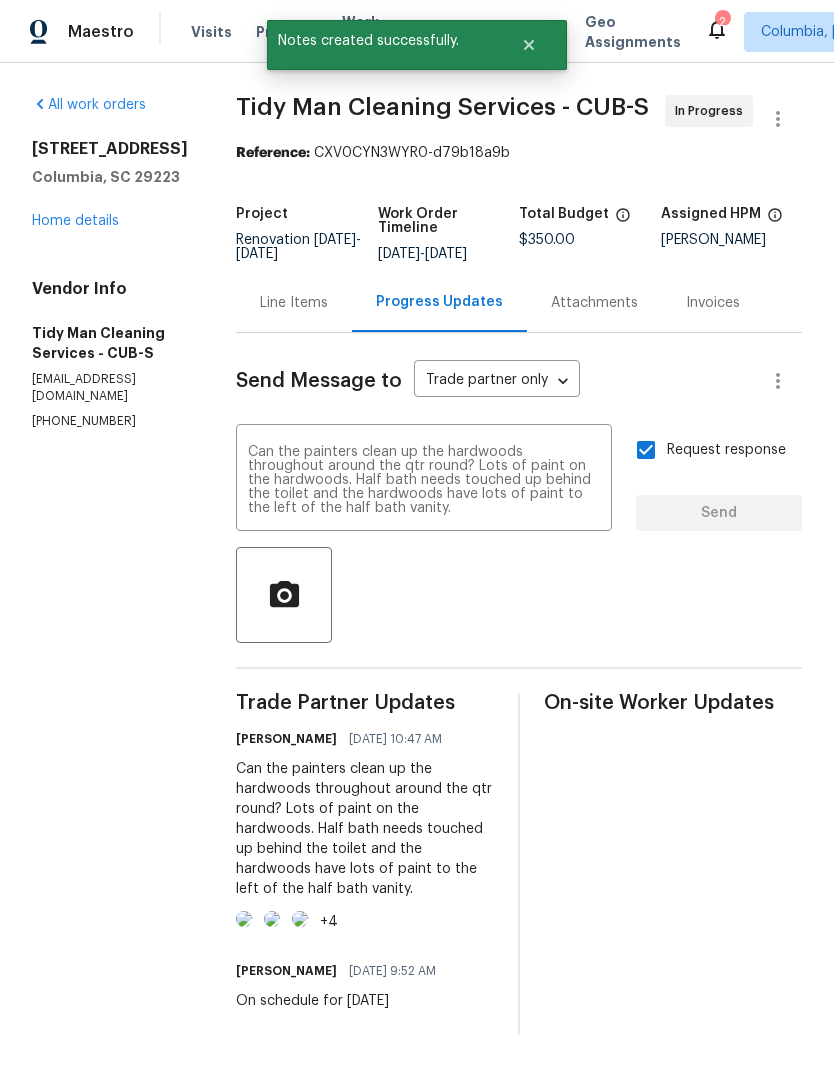 click on "Home details" at bounding box center (75, 221) 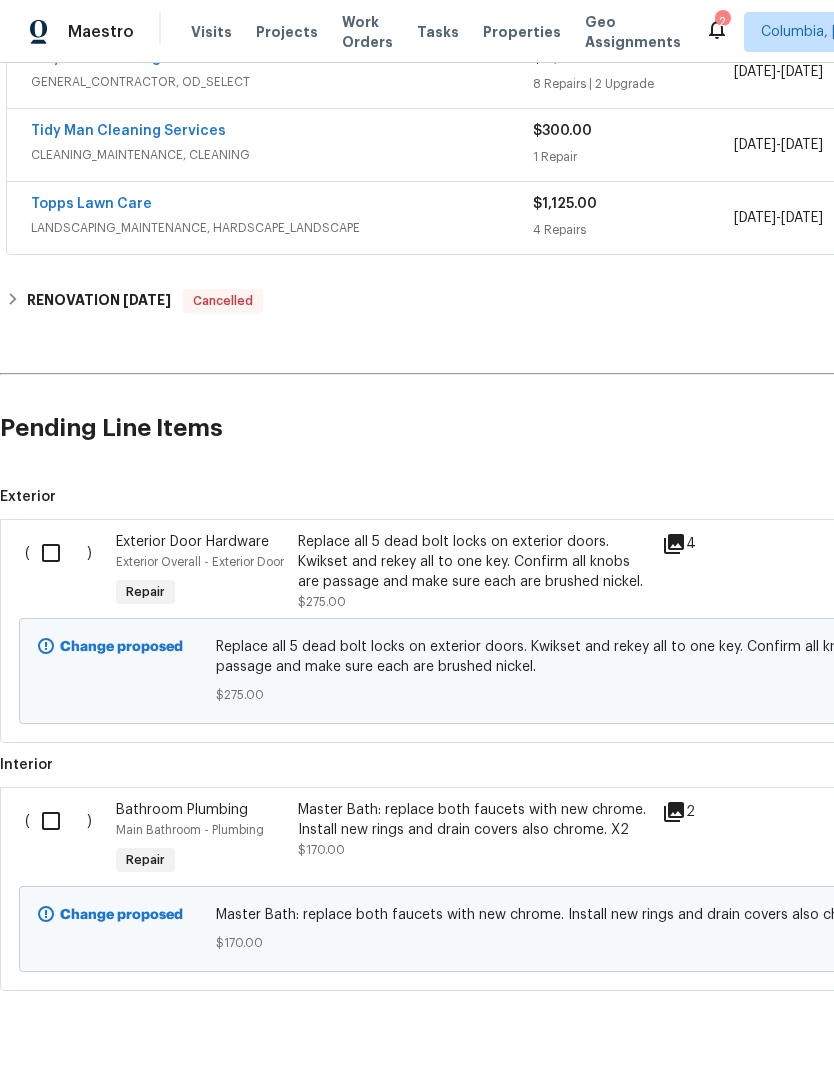 scroll, scrollTop: 498, scrollLeft: 0, axis: vertical 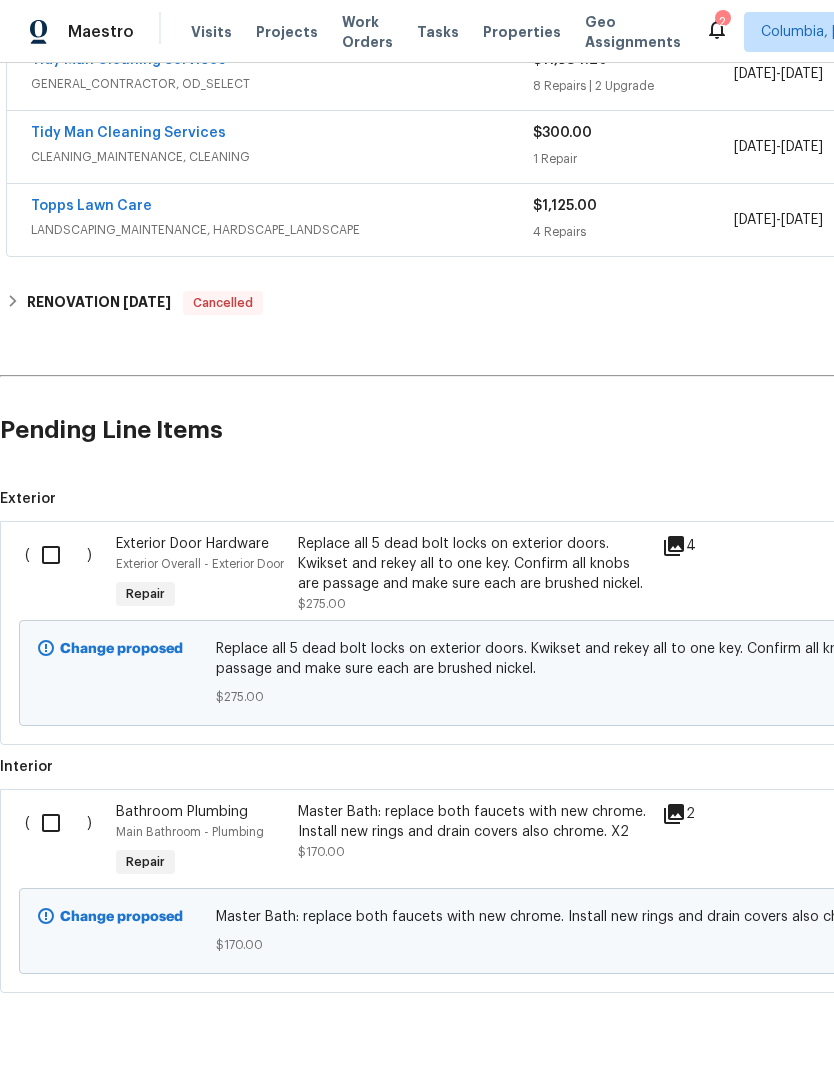 click at bounding box center (58, 555) 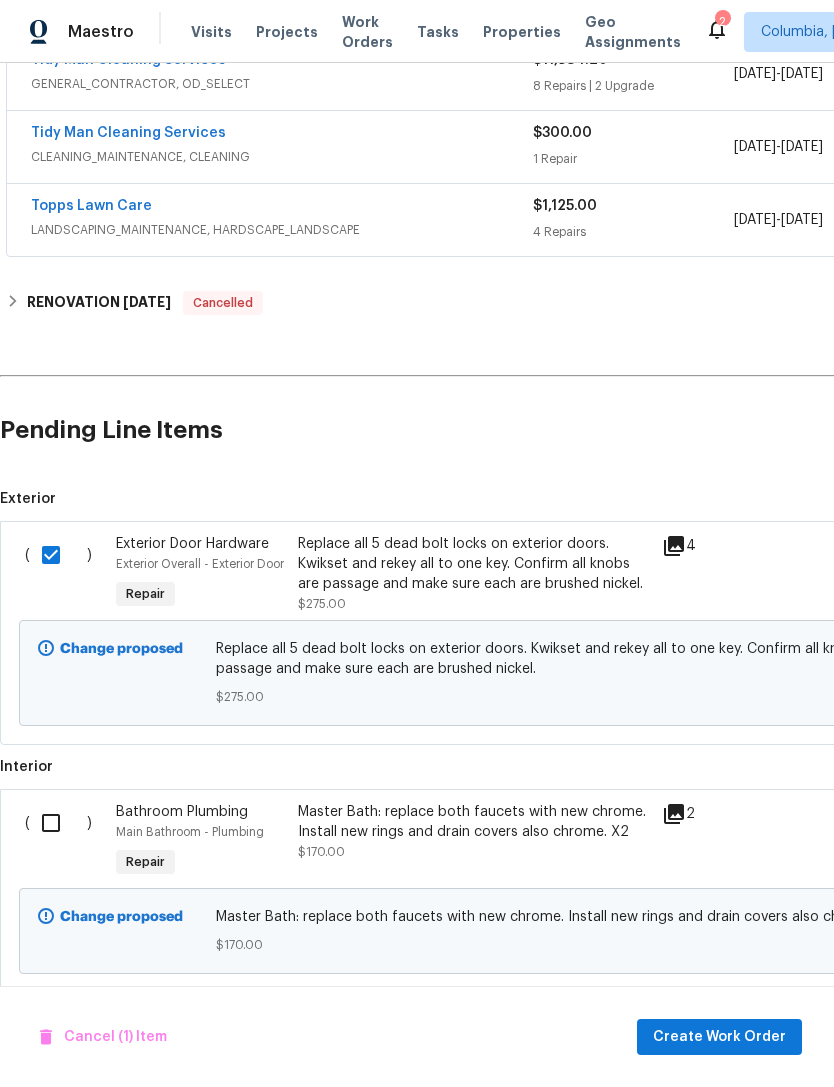 click at bounding box center [58, 823] 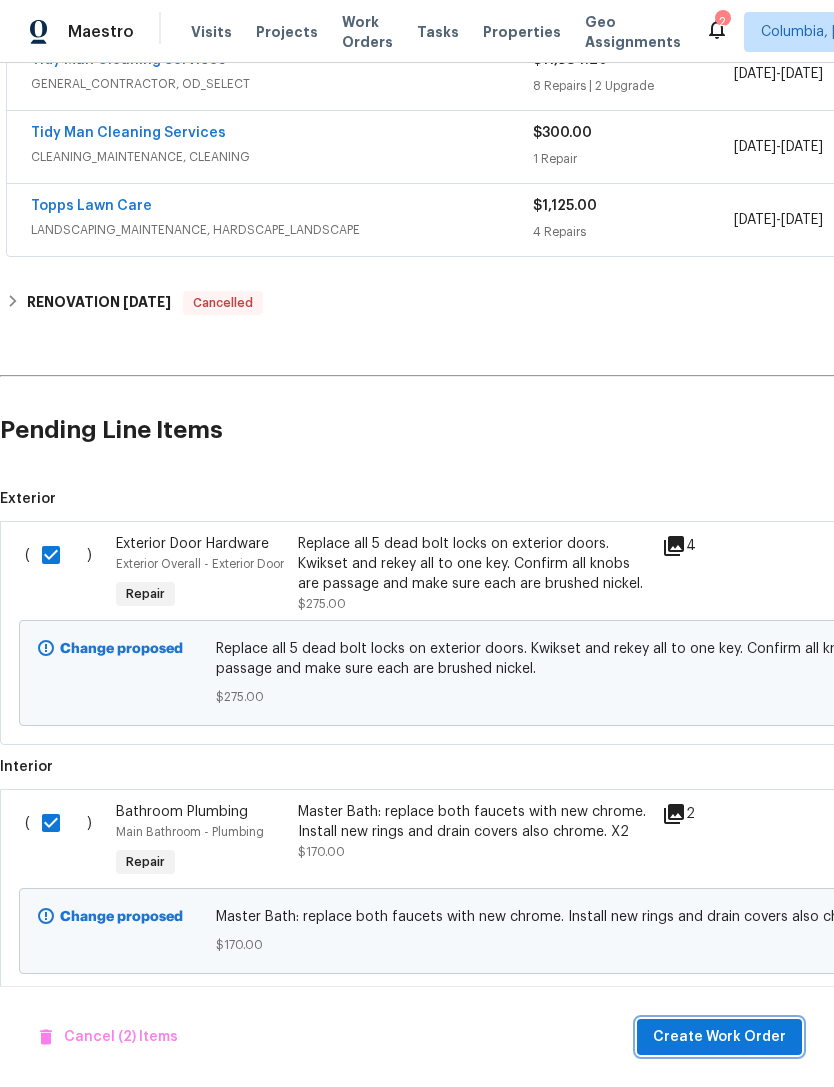 click on "Create Work Order" at bounding box center (719, 1037) 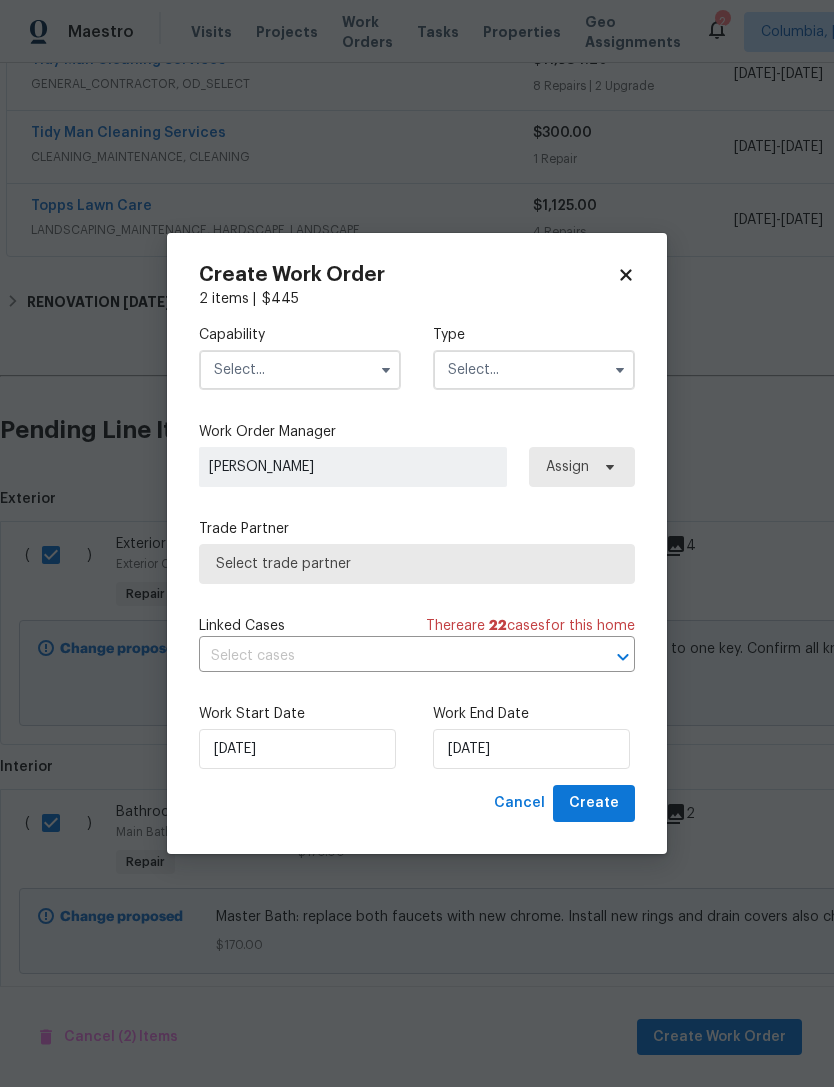 click at bounding box center [300, 370] 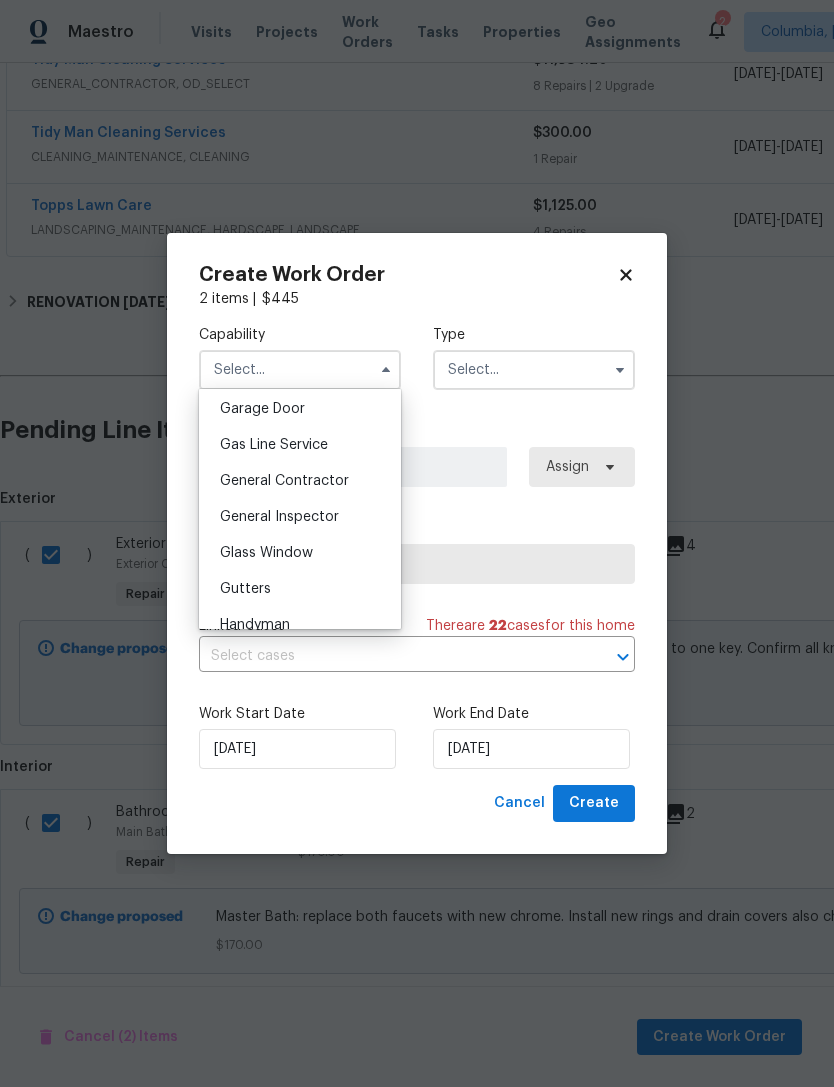 scroll, scrollTop: 888, scrollLeft: 0, axis: vertical 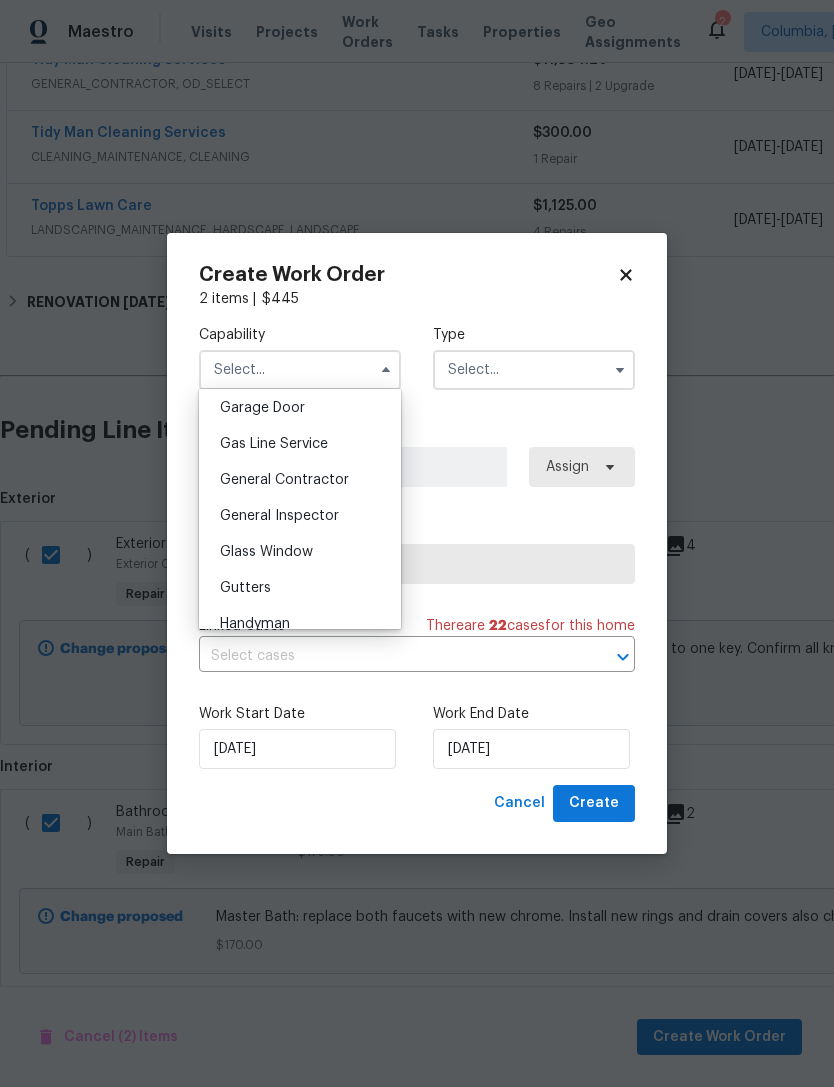 click on "General Contractor" at bounding box center (300, 480) 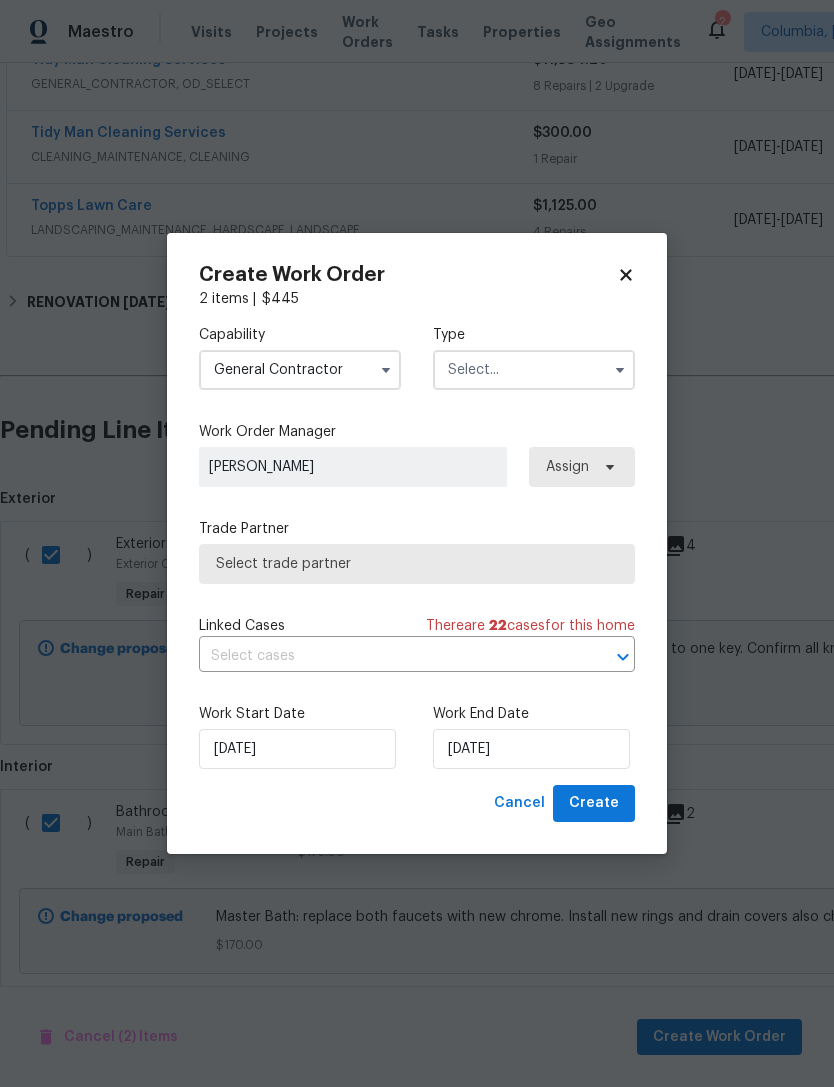 click at bounding box center [534, 370] 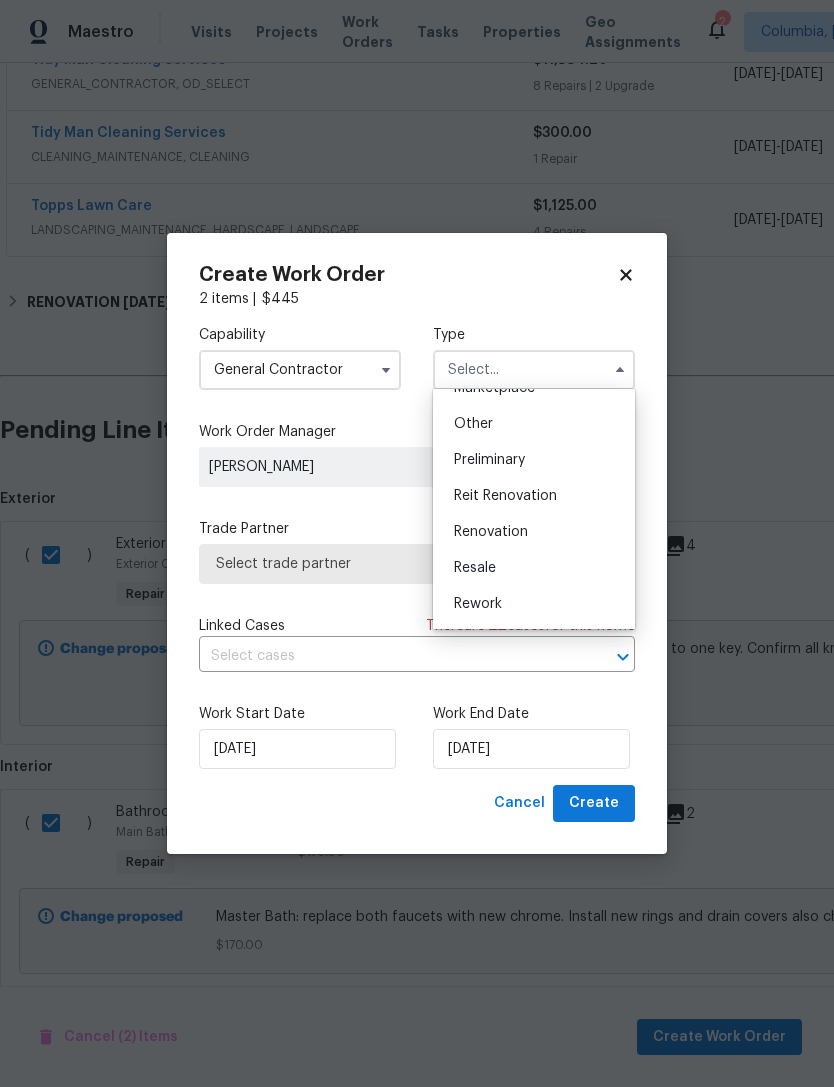 scroll, scrollTop: 386, scrollLeft: 0, axis: vertical 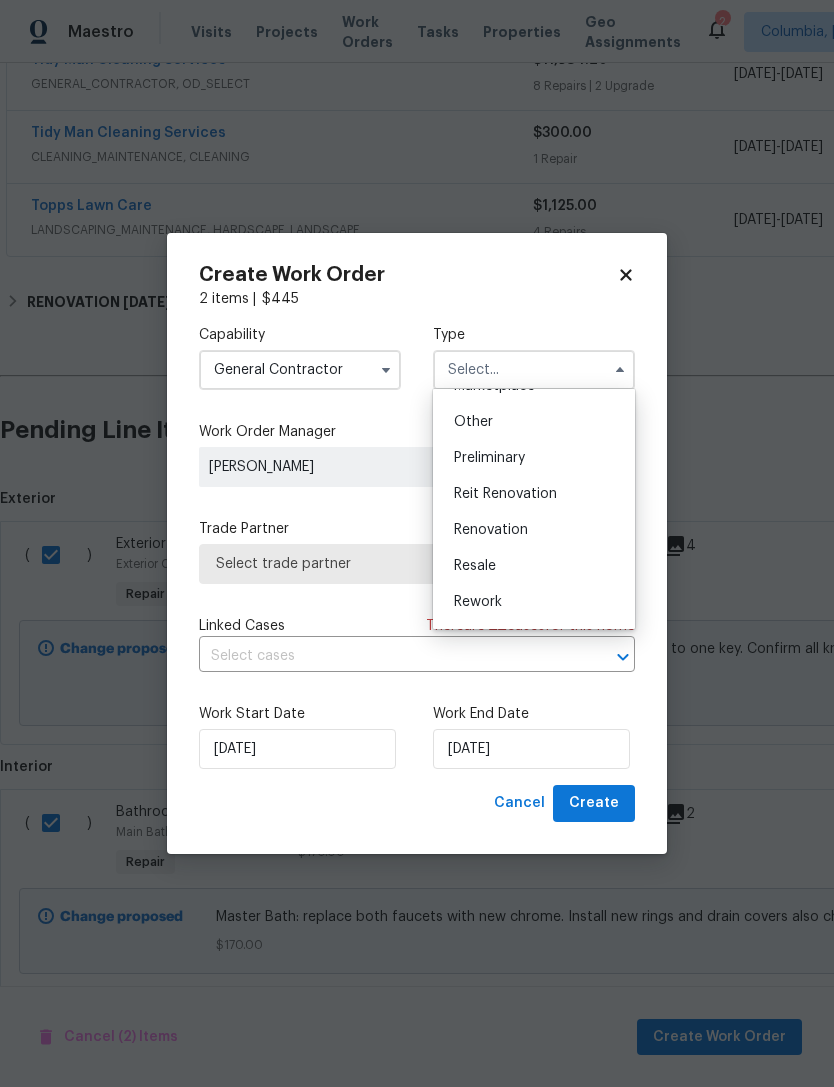 click on "Renovation" at bounding box center (534, 530) 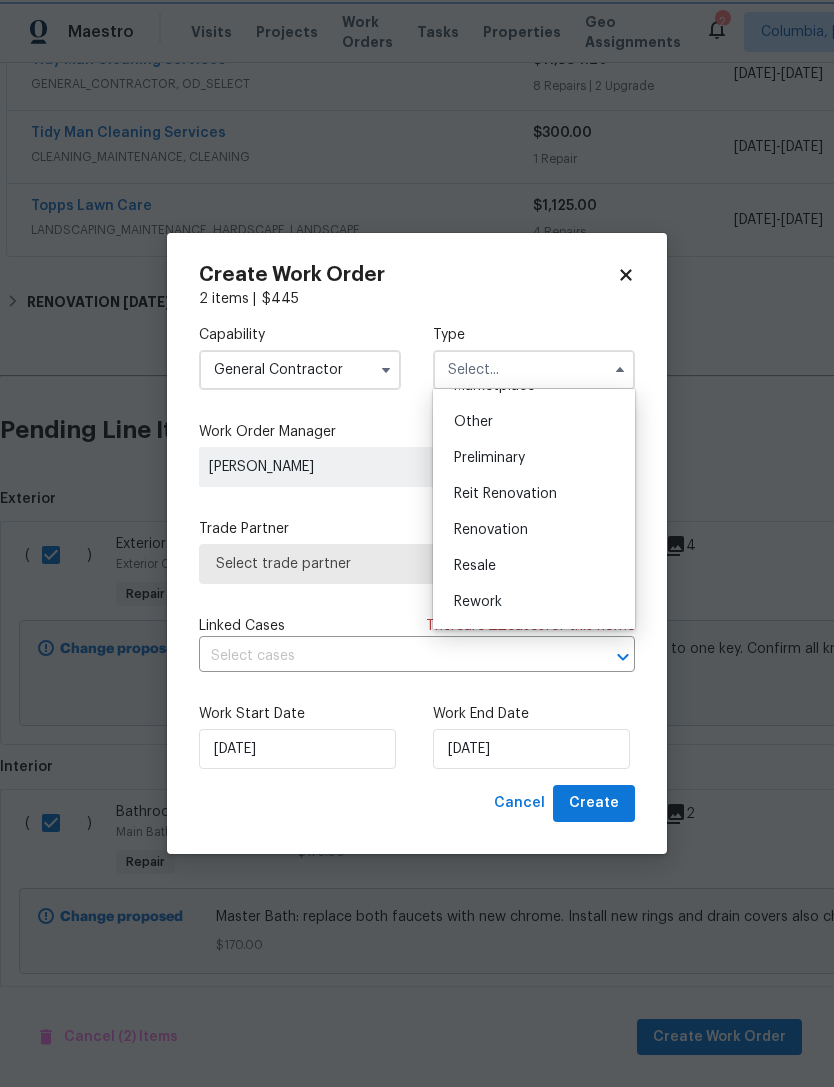 type on "Renovation" 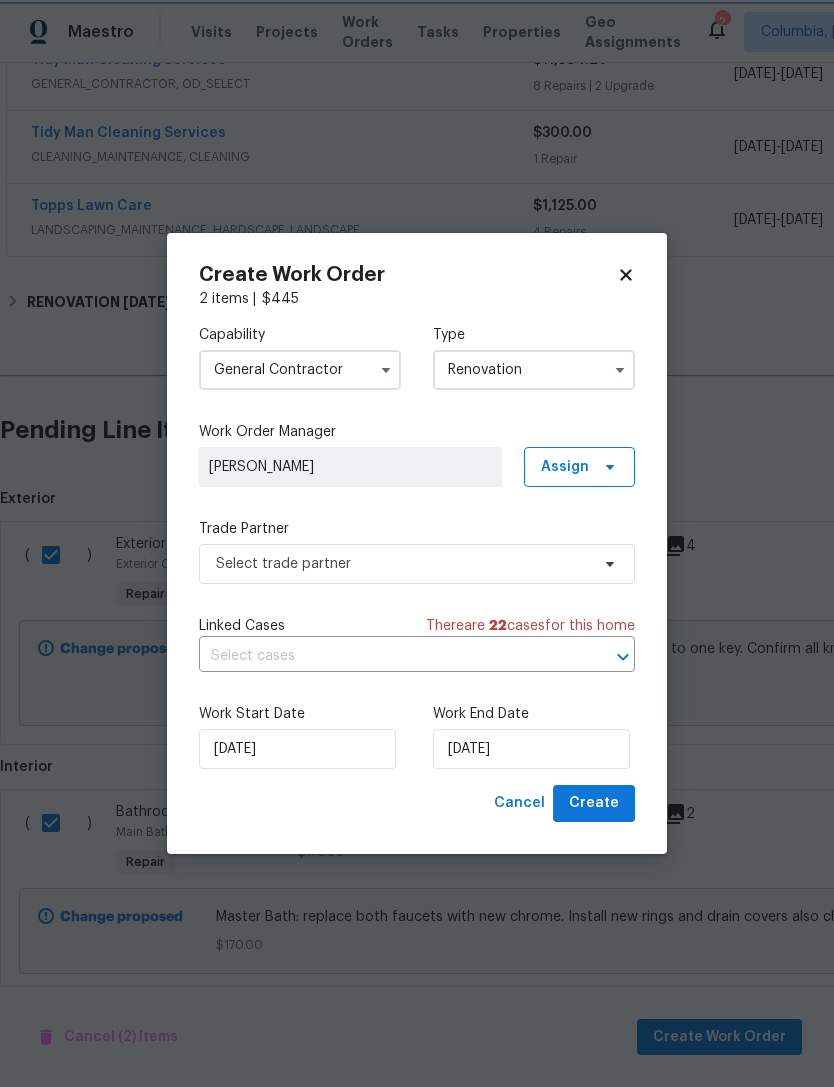 scroll, scrollTop: 0, scrollLeft: 0, axis: both 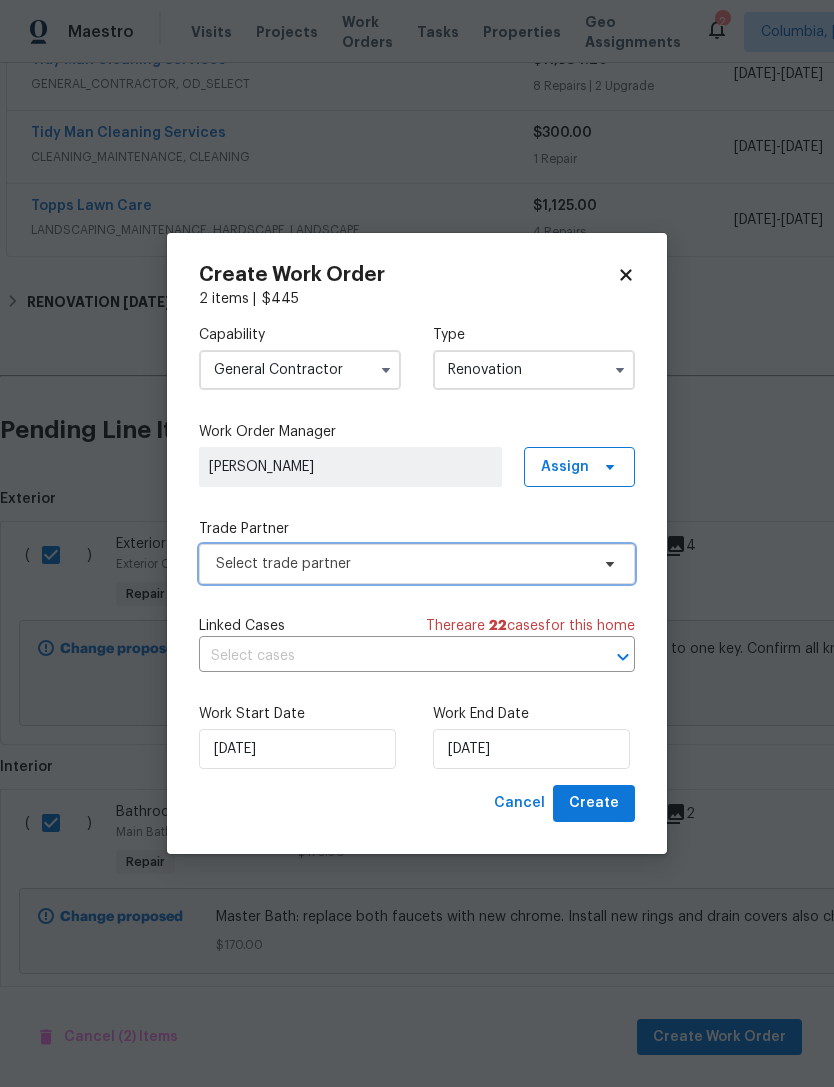 click on "Select trade partner" at bounding box center [402, 564] 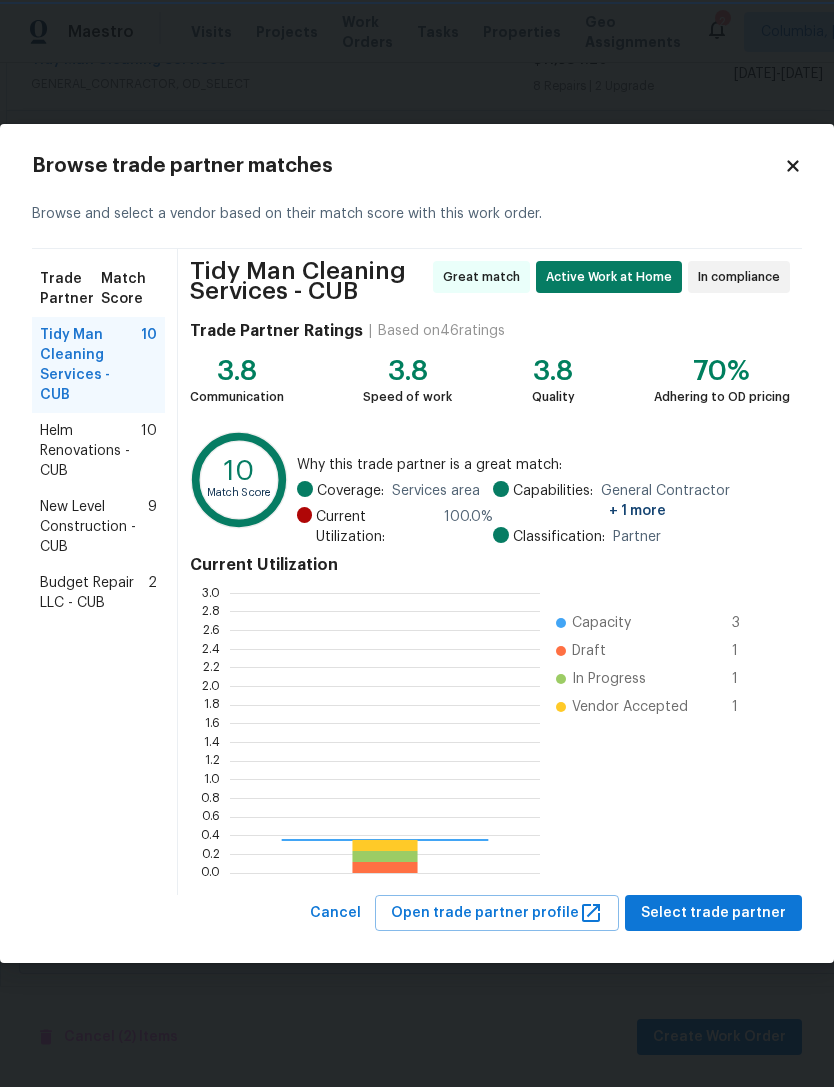scroll, scrollTop: 2, scrollLeft: 2, axis: both 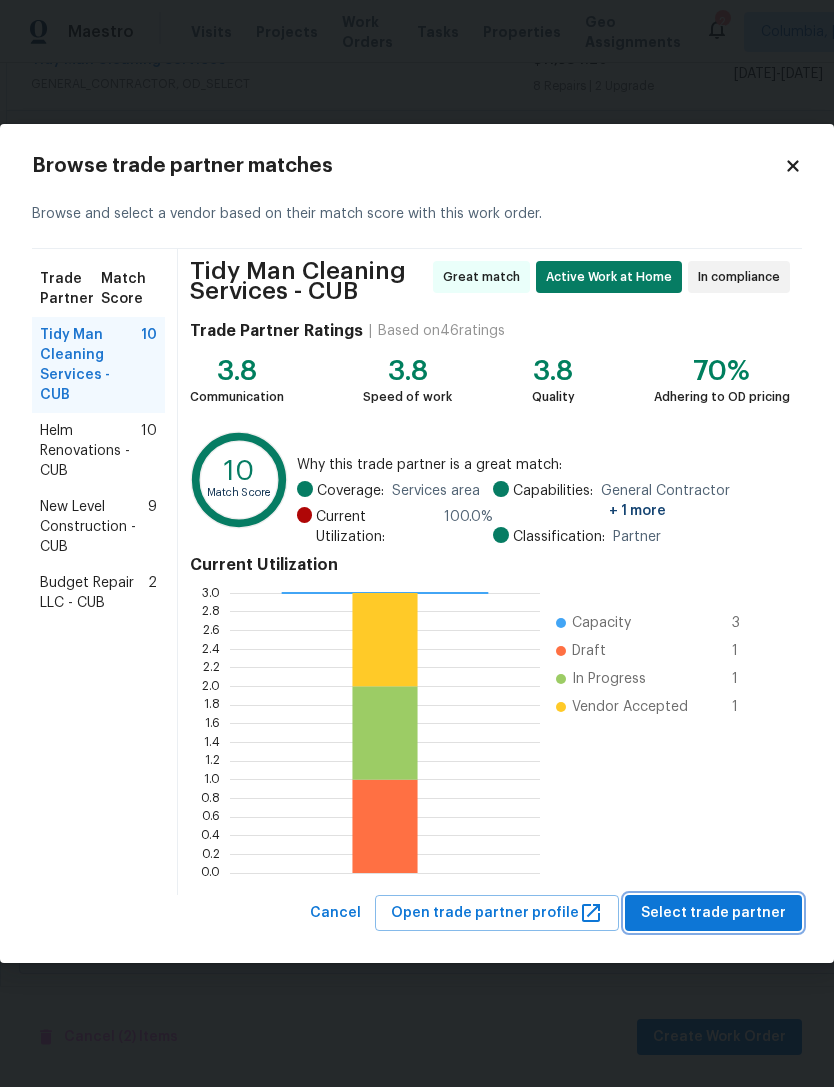 click on "Select trade partner" at bounding box center (713, 913) 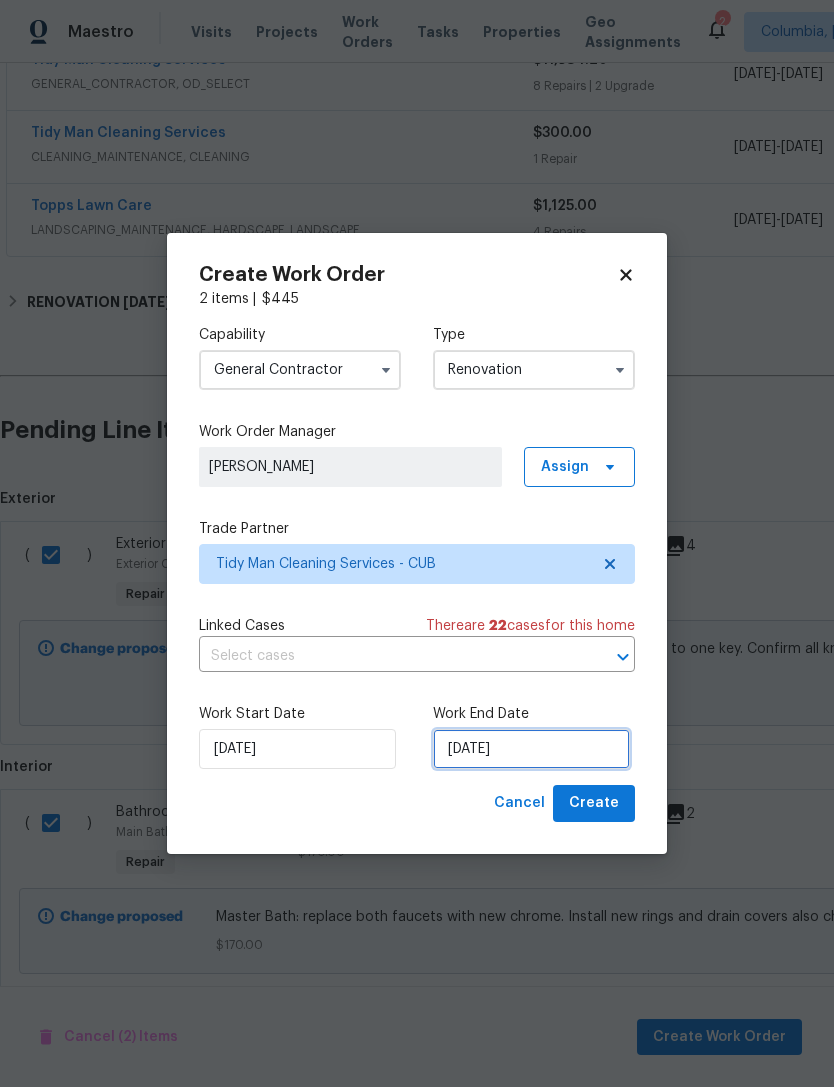 click on "[DATE]" at bounding box center [531, 749] 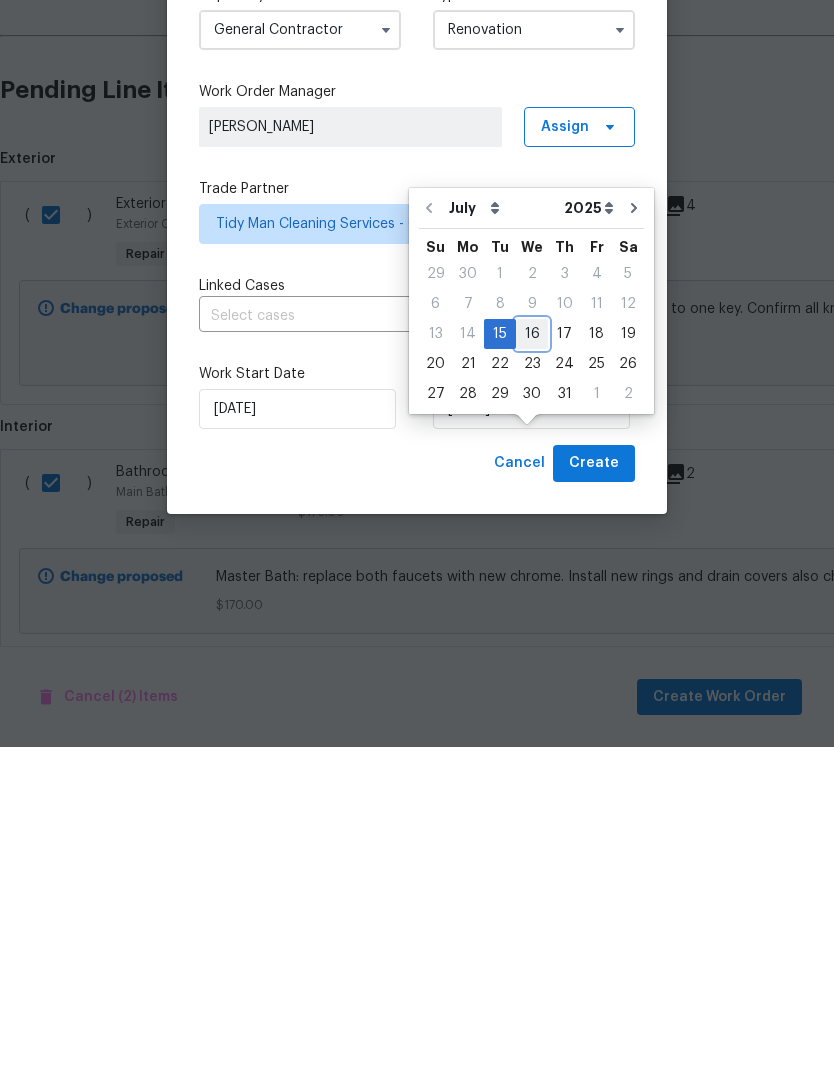 click on "16" at bounding box center [532, 674] 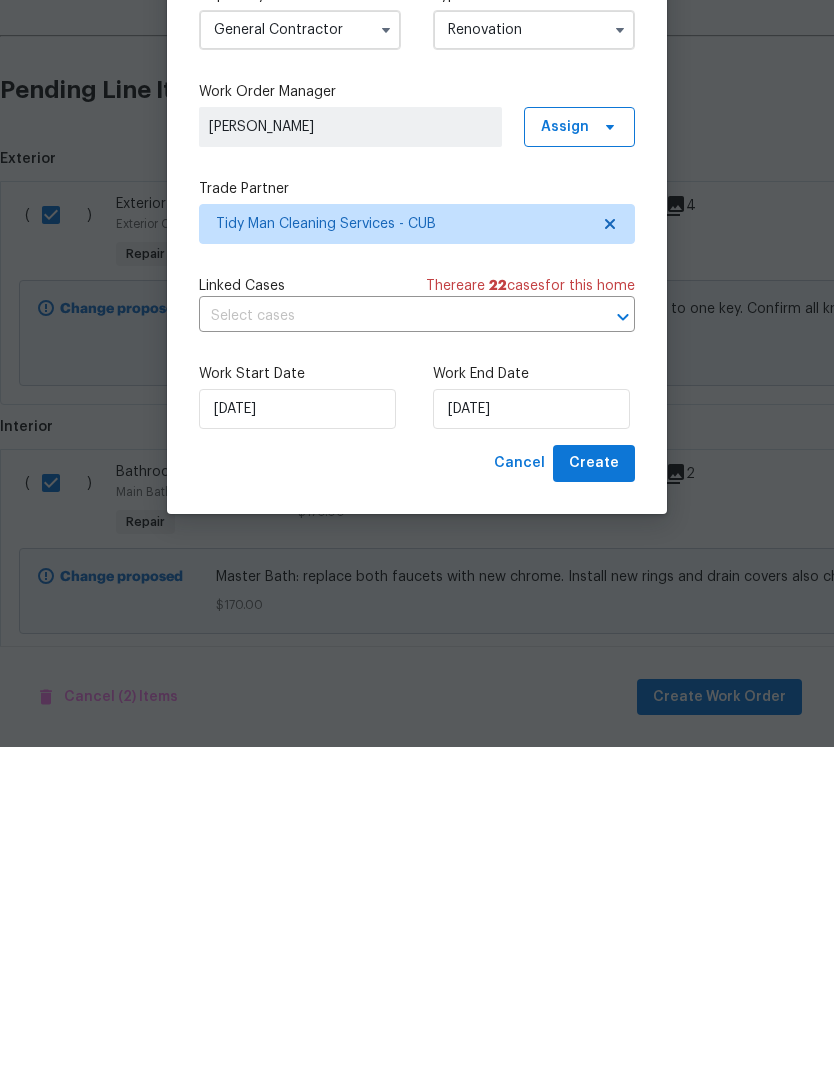 scroll, scrollTop: 64, scrollLeft: 0, axis: vertical 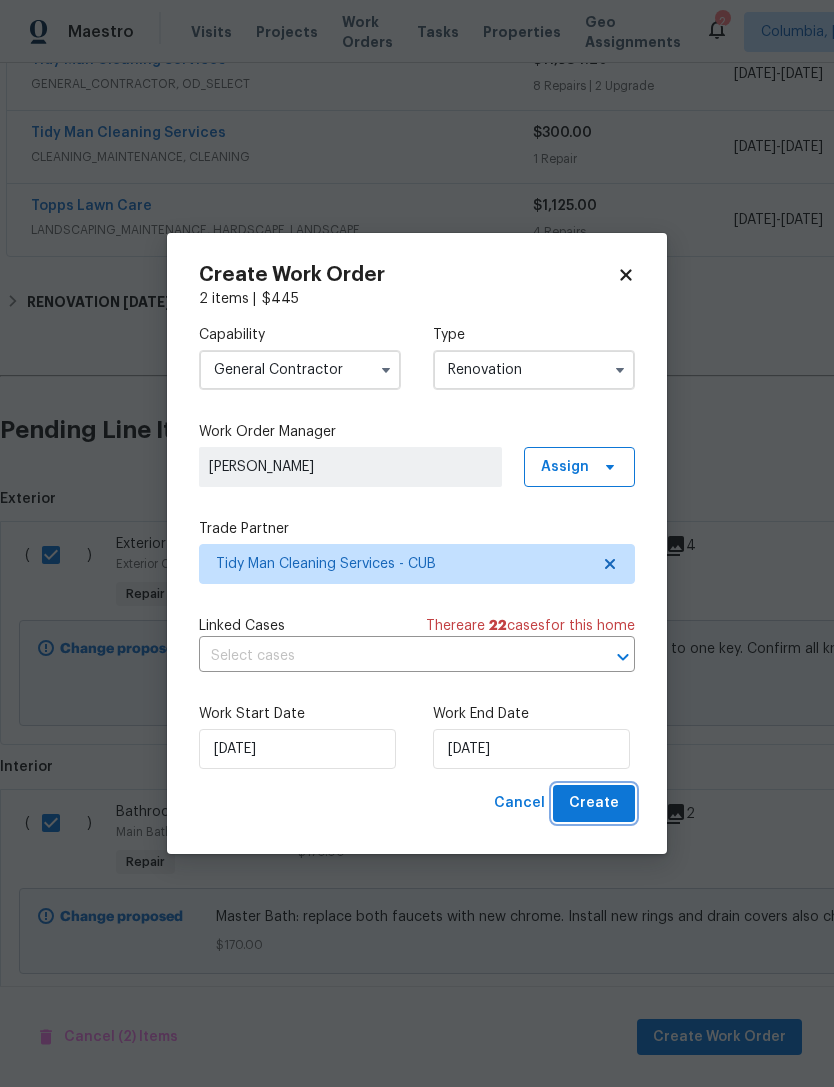 click on "Create" at bounding box center [594, 803] 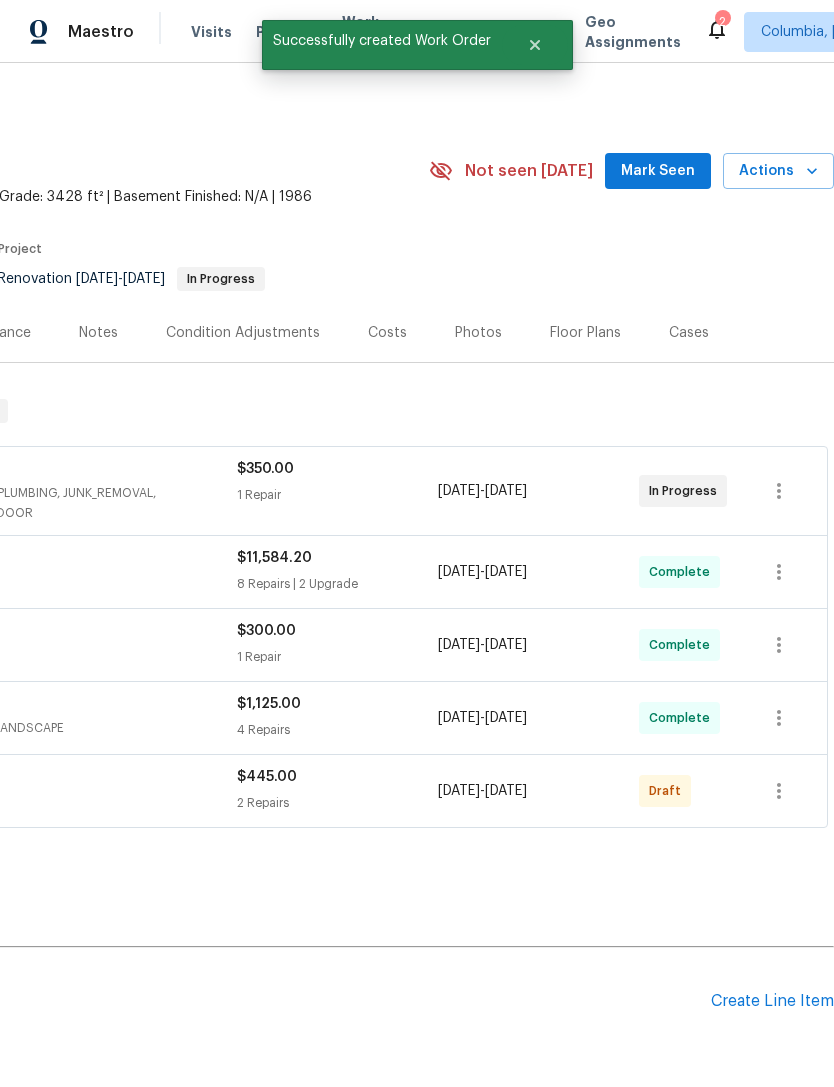 scroll, scrollTop: 0, scrollLeft: 296, axis: horizontal 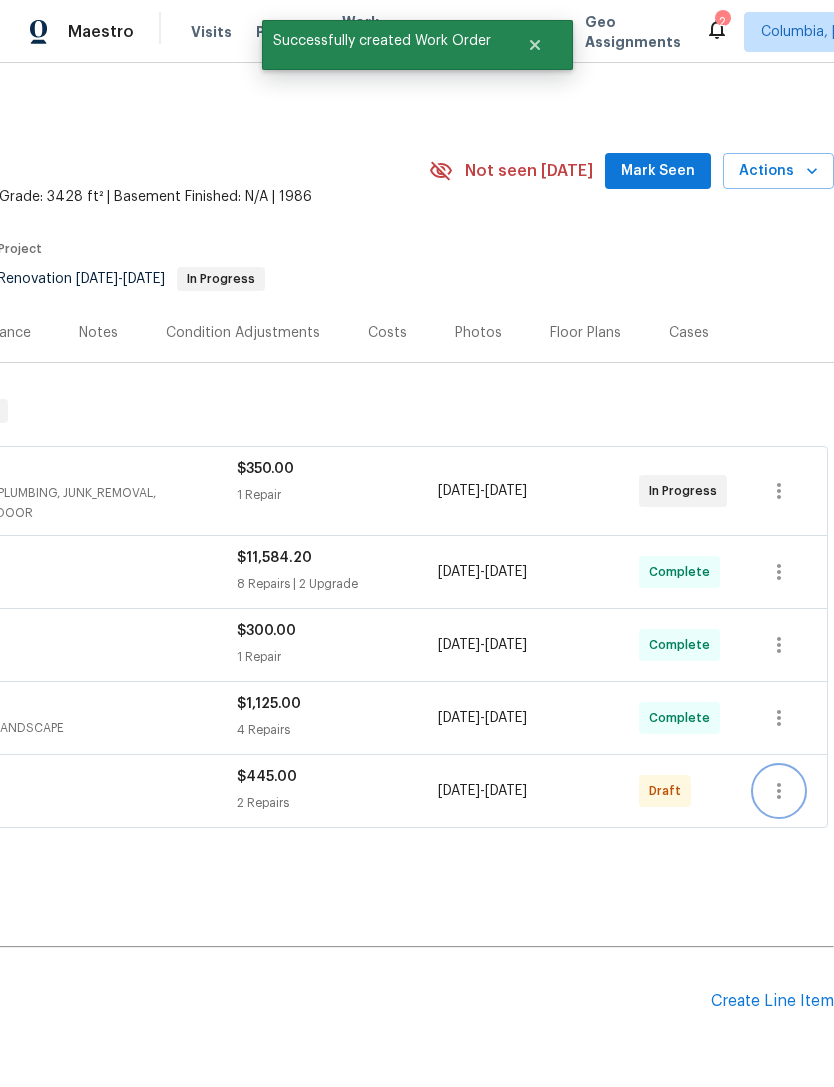 click 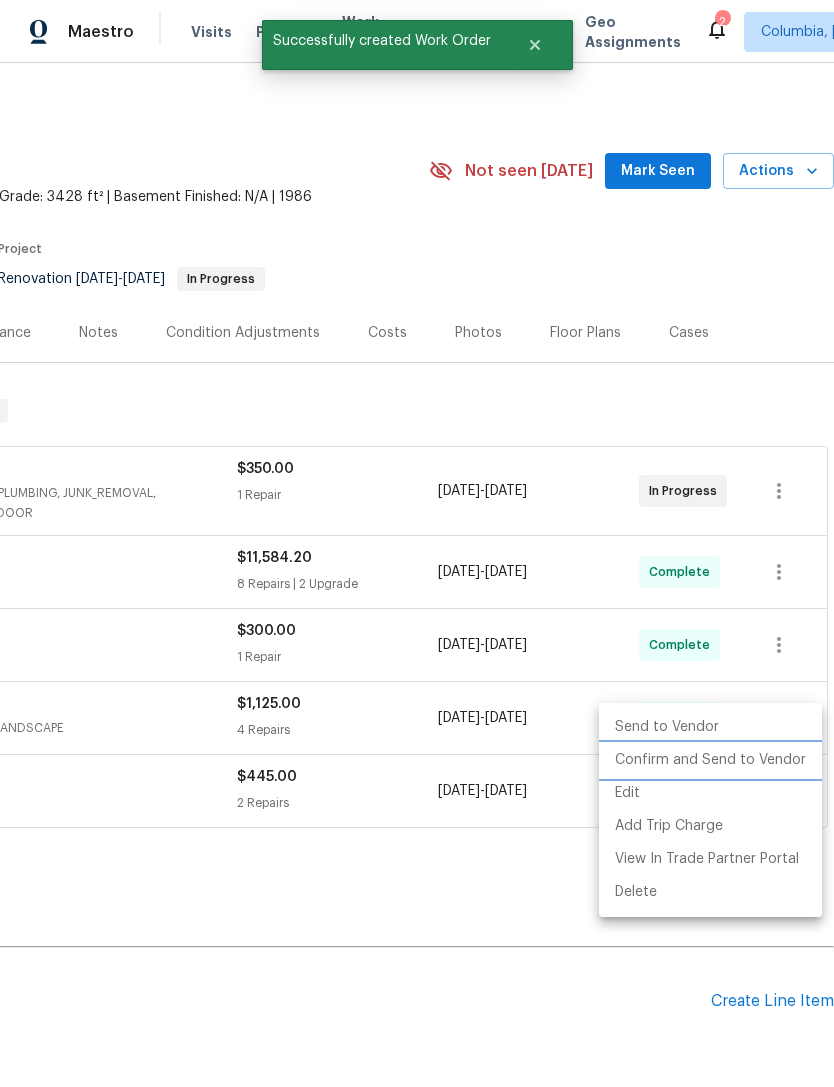 click on "Confirm and Send to Vendor" at bounding box center [710, 760] 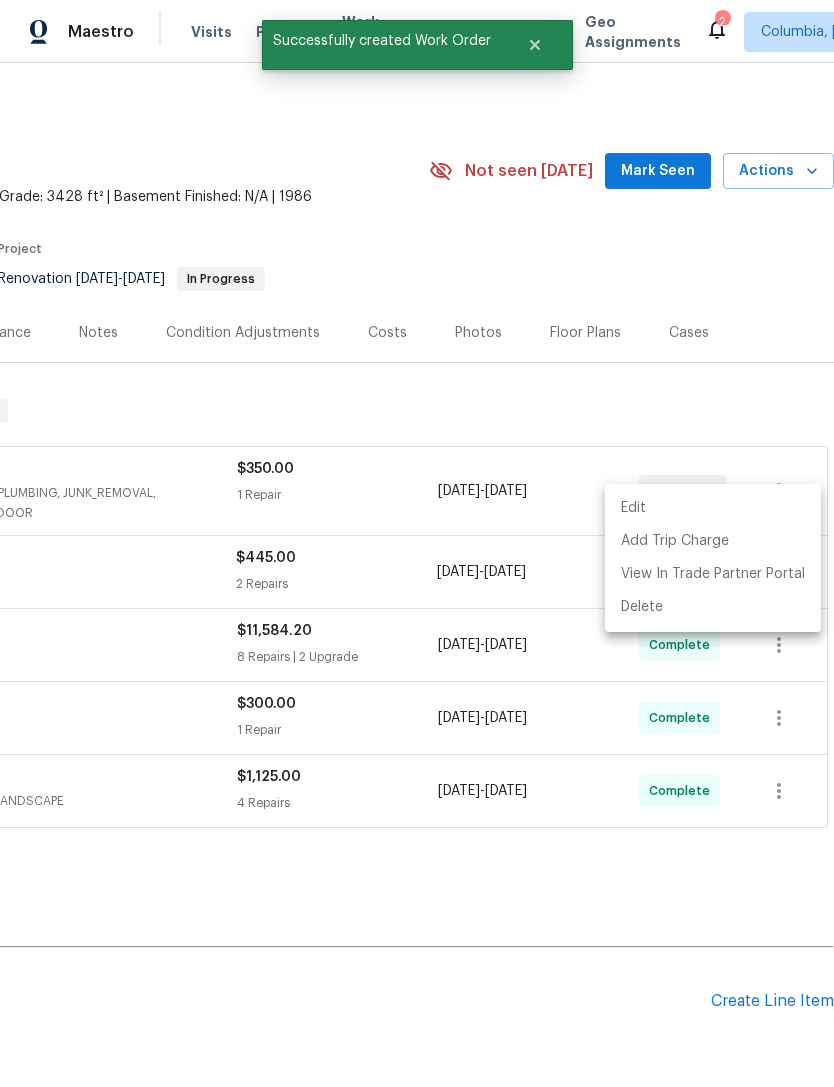 click at bounding box center (417, 543) 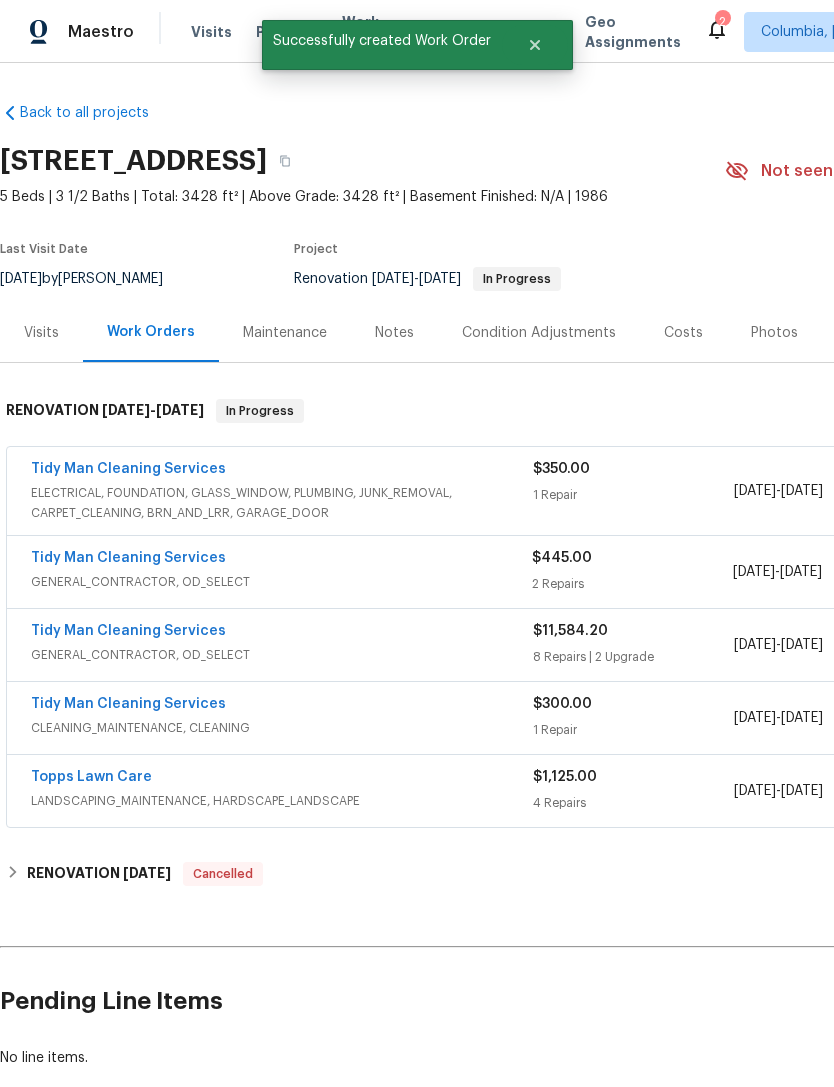 scroll, scrollTop: 0, scrollLeft: 0, axis: both 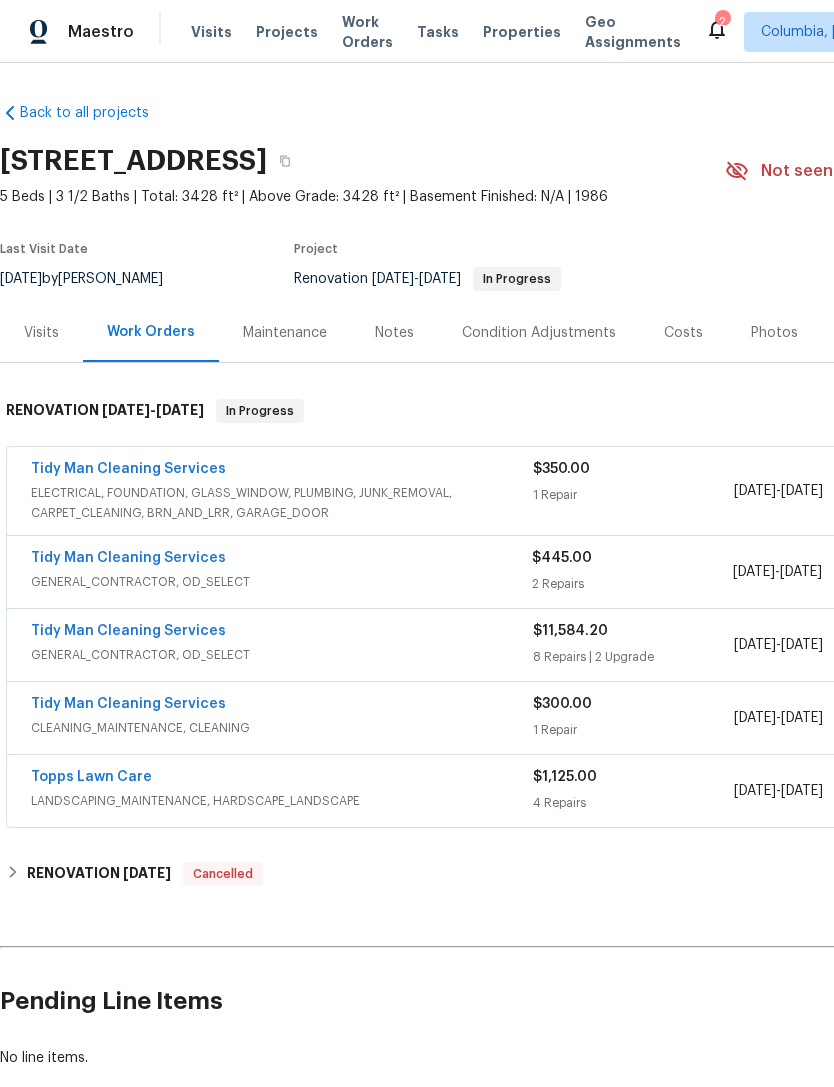click on "Tidy Man Cleaning Services" at bounding box center [128, 558] 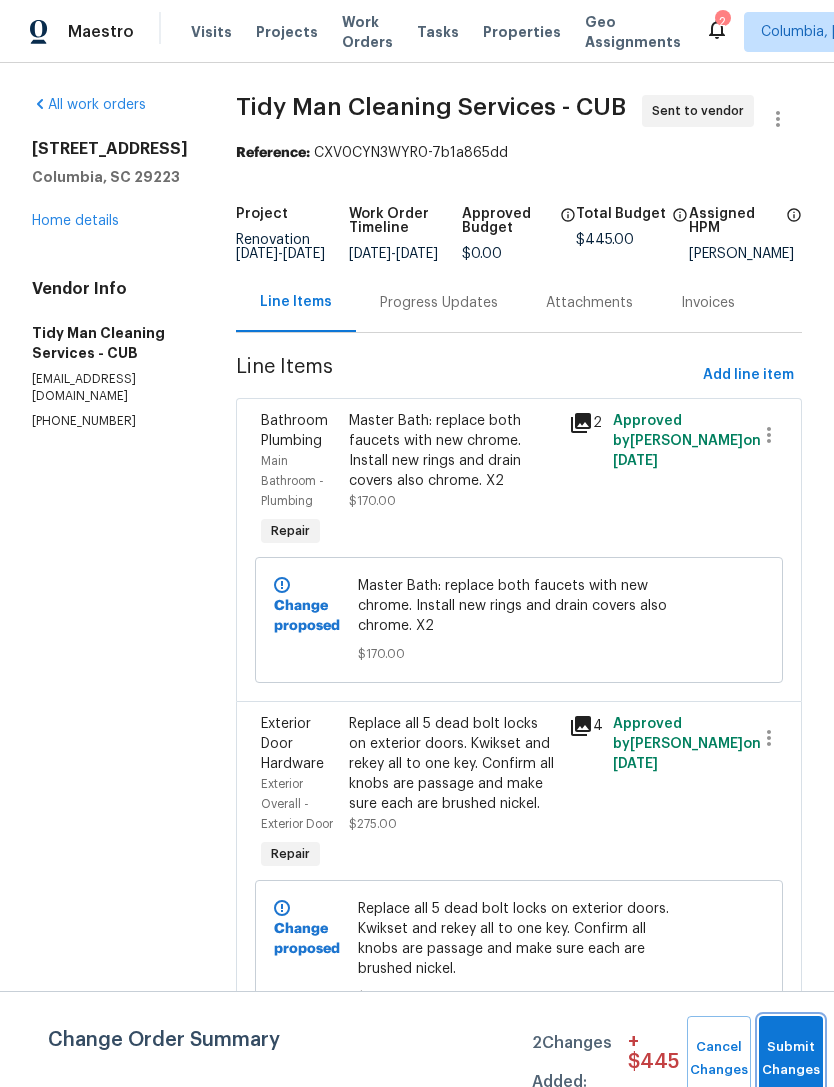 click on "Submit Changes" at bounding box center [791, 1059] 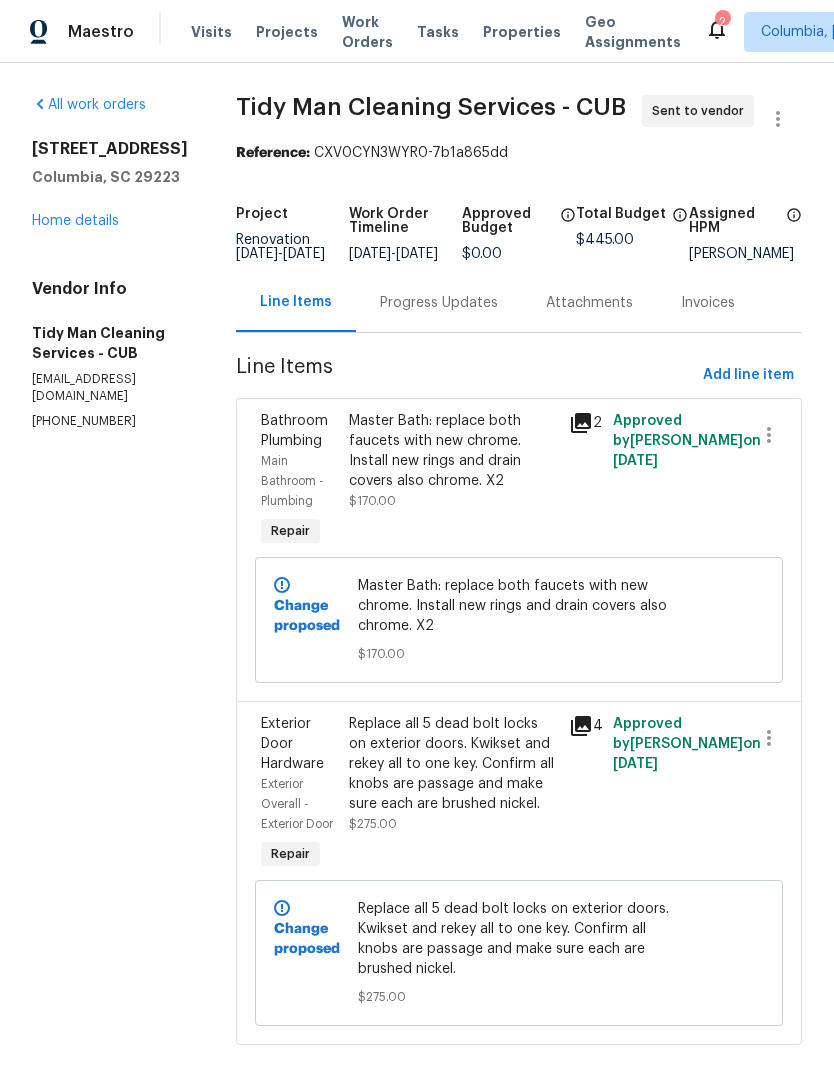 click on "Progress Updates" at bounding box center (439, 303) 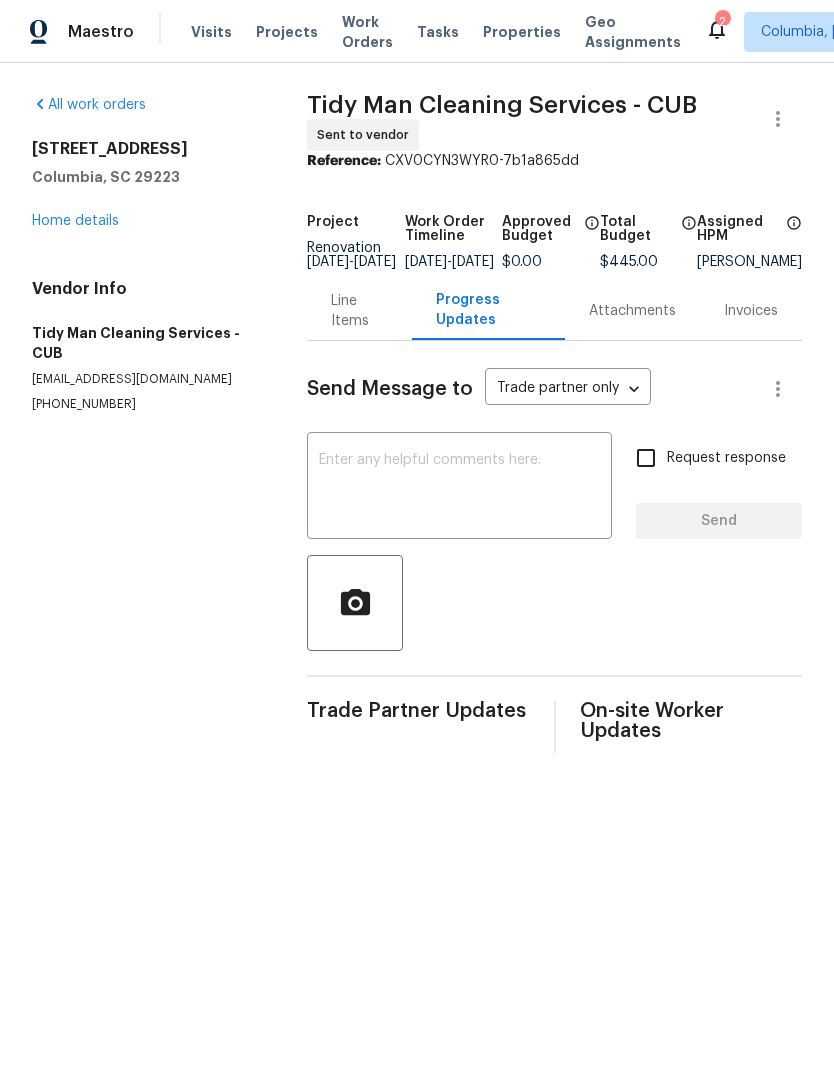 click at bounding box center (459, 488) 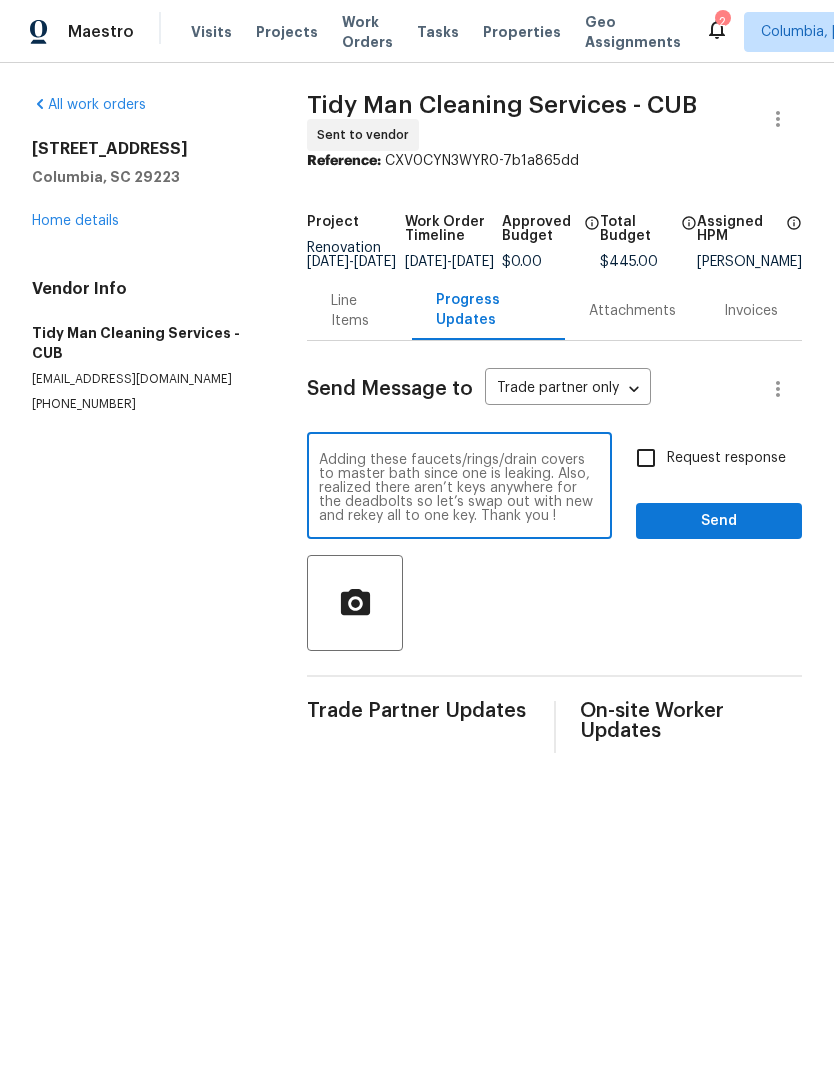type on "Adding these faucets/rings/drain covers to master bath since one is leaking. Also, realized there aren’t keys anywhere for the deadbolts so let’s swap out with new and rekey all to one key. Thank you !" 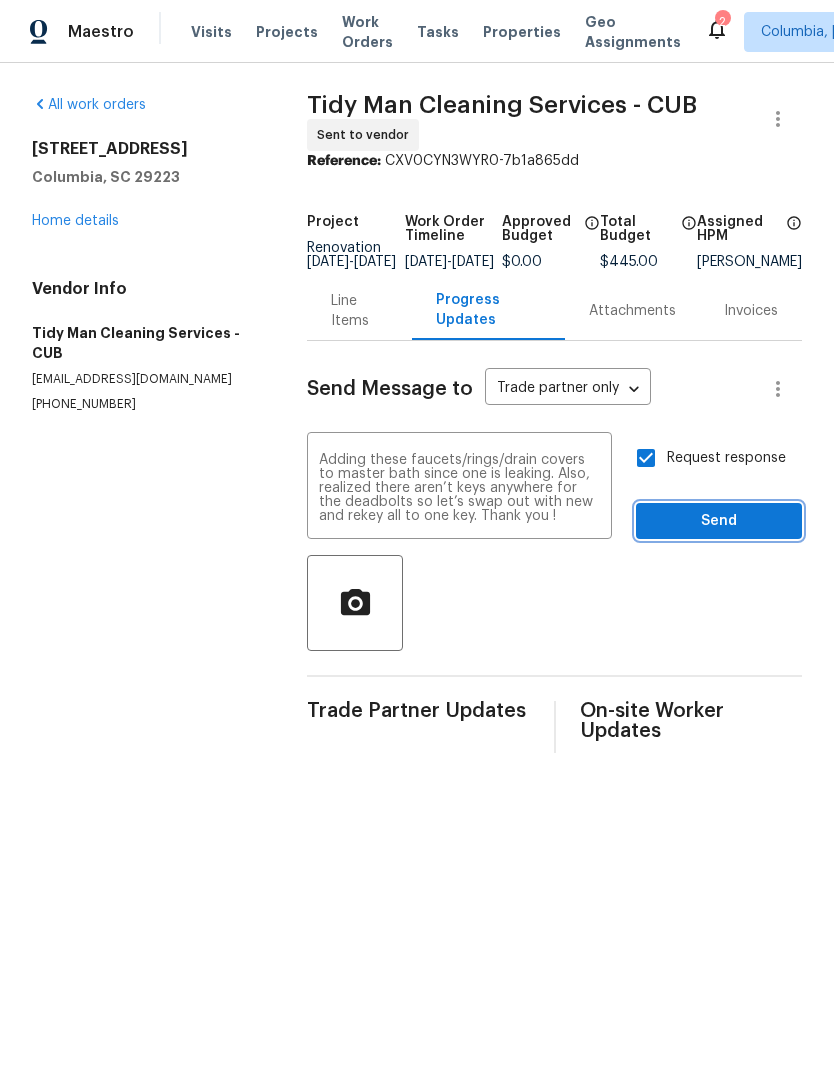 click on "Send" at bounding box center (719, 521) 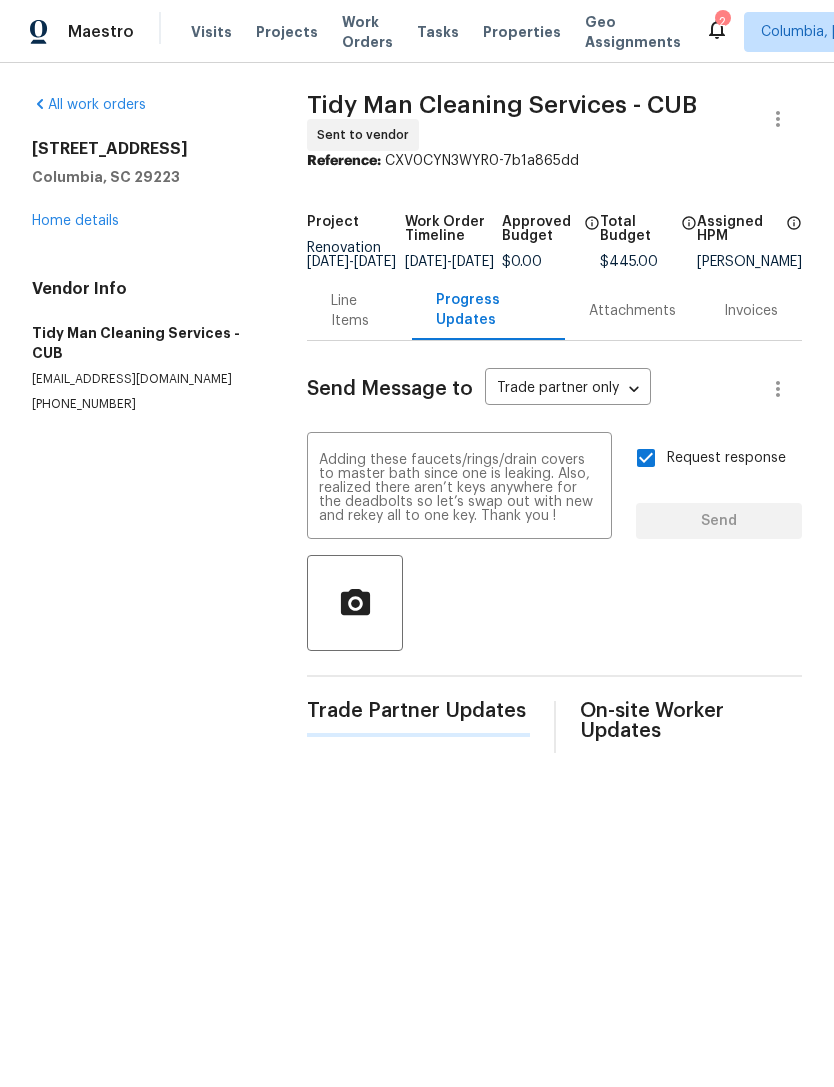type 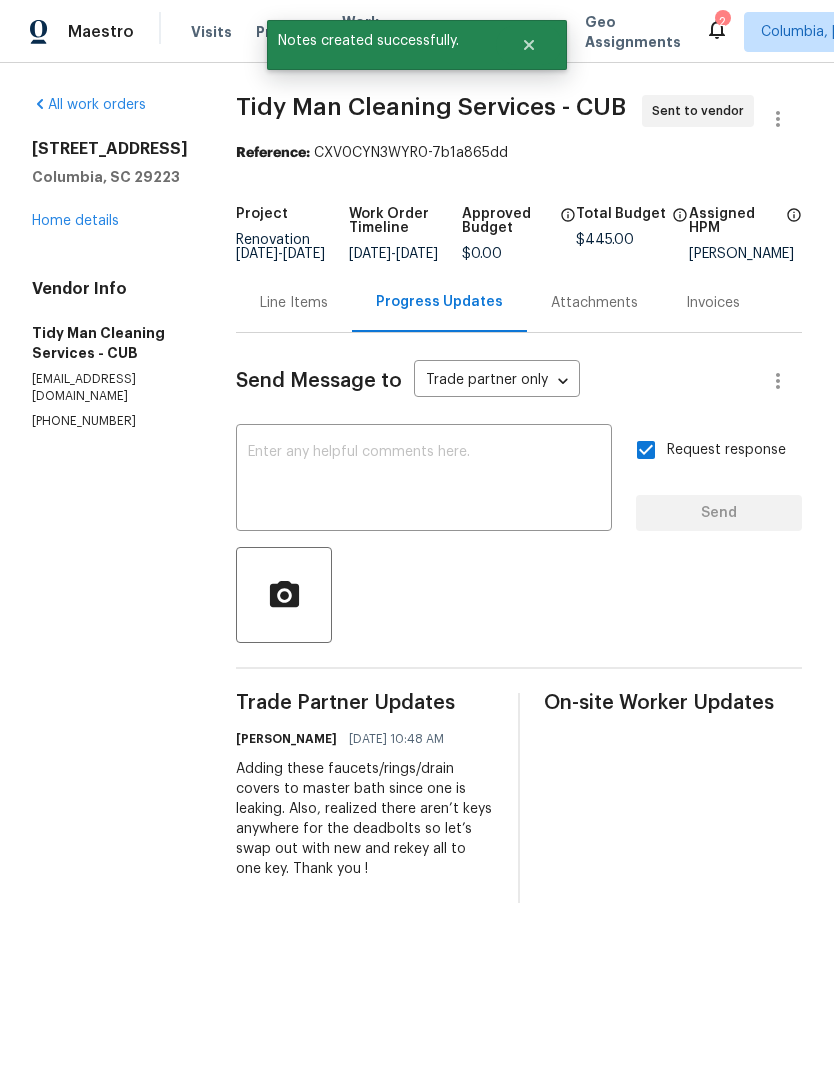 click on "Home details" at bounding box center (75, 221) 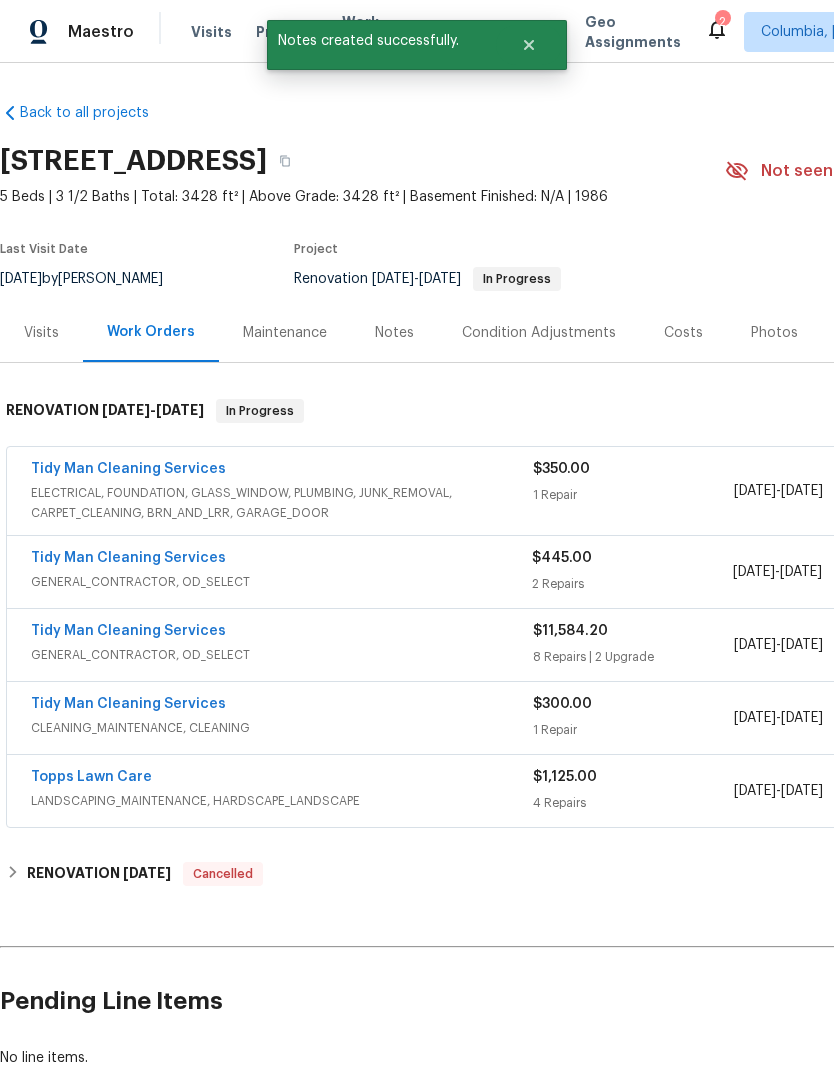scroll, scrollTop: 0, scrollLeft: 0, axis: both 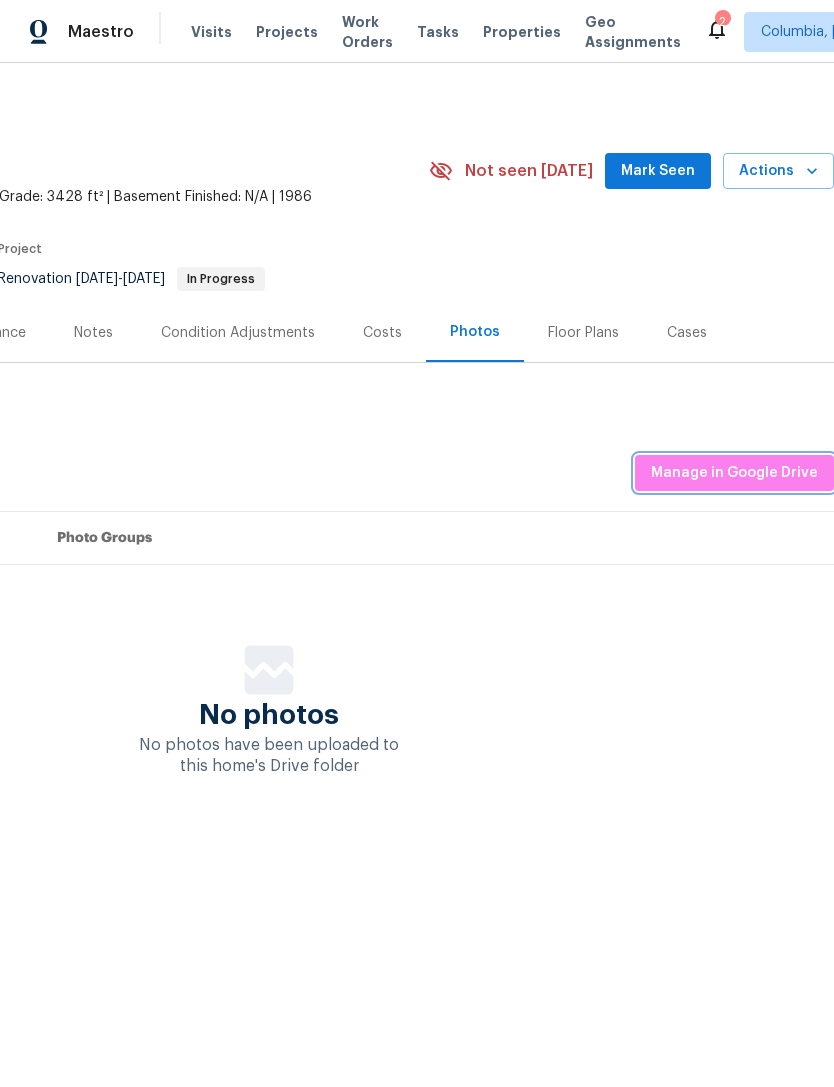 click on "Manage in Google Drive" at bounding box center (734, 473) 